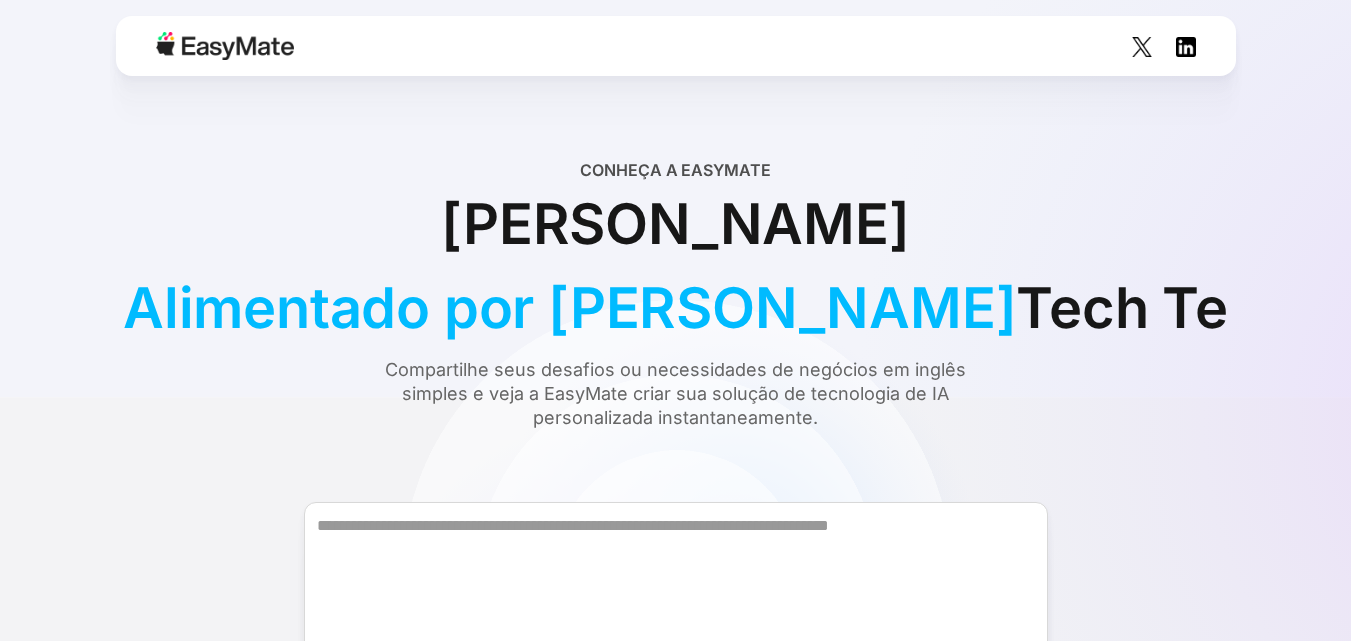 scroll, scrollTop: 0, scrollLeft: 0, axis: both 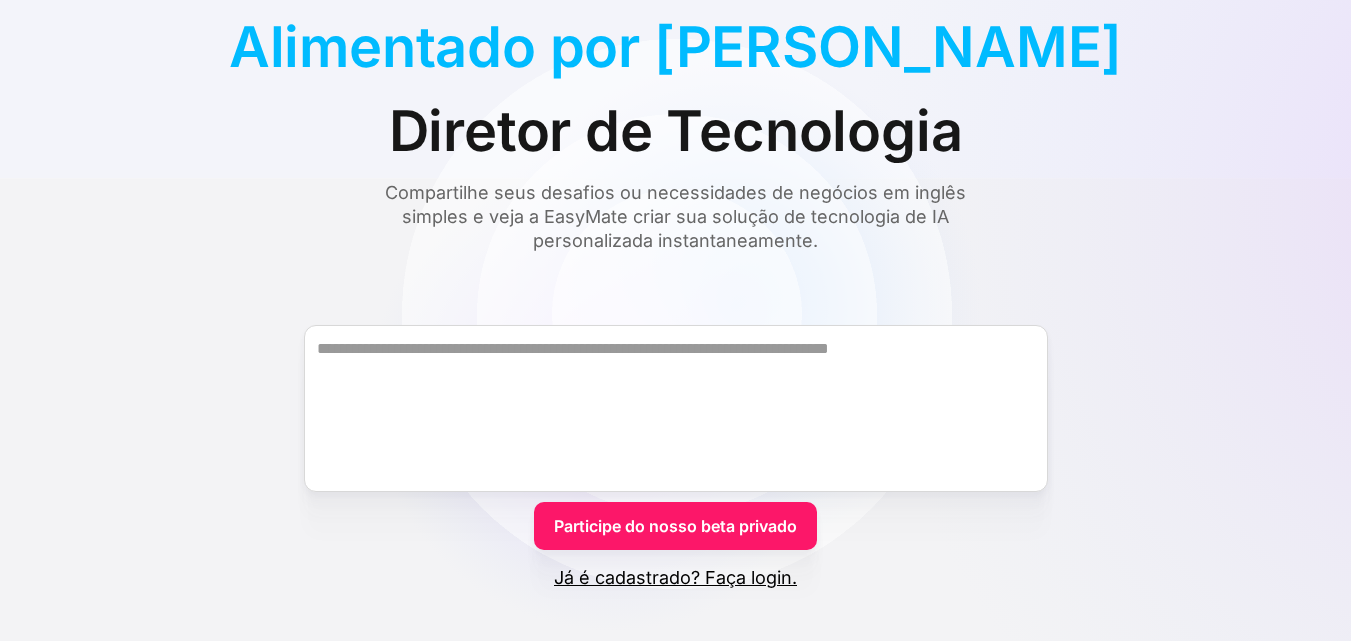 click on "Já é cadastrado? Faça login." at bounding box center [675, 577] 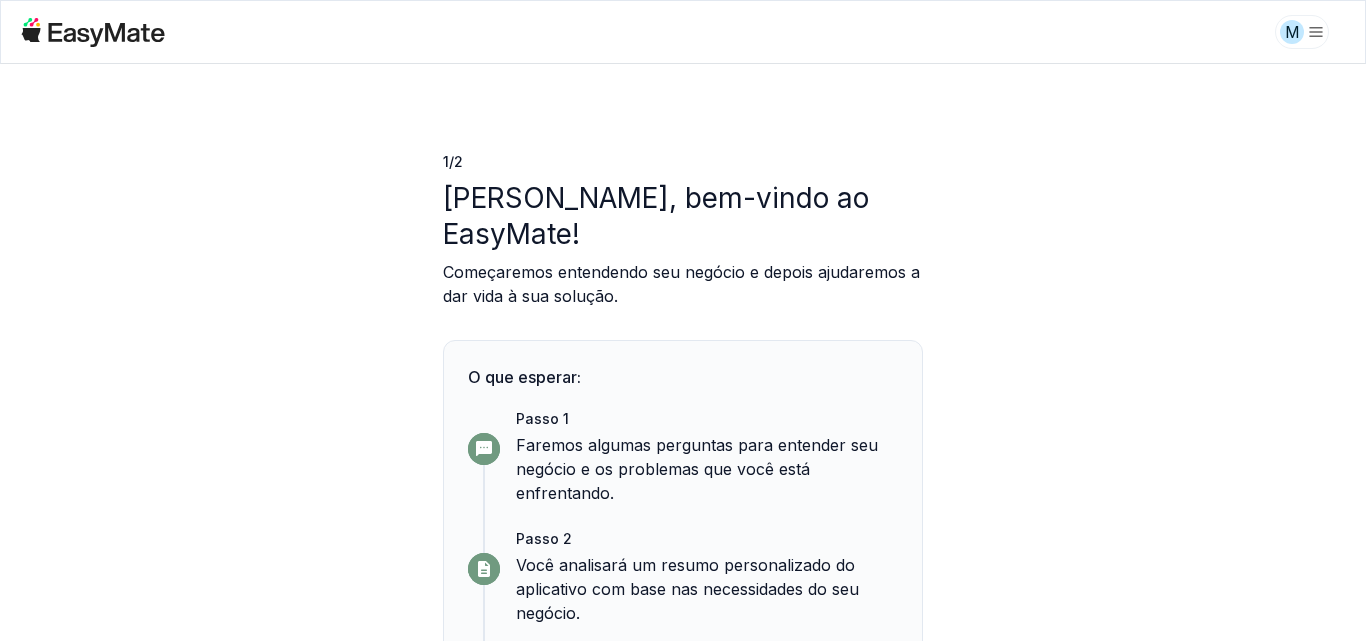 scroll, scrollTop: 0, scrollLeft: 0, axis: both 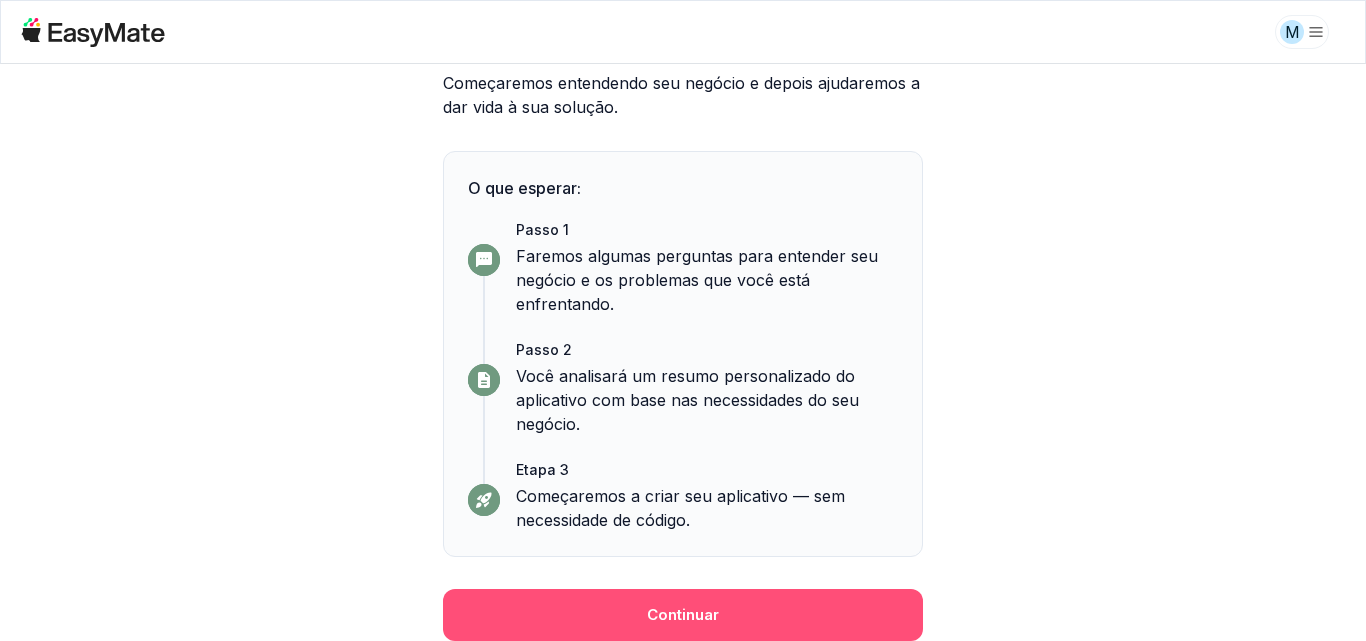 click on "Continuar" at bounding box center [683, 615] 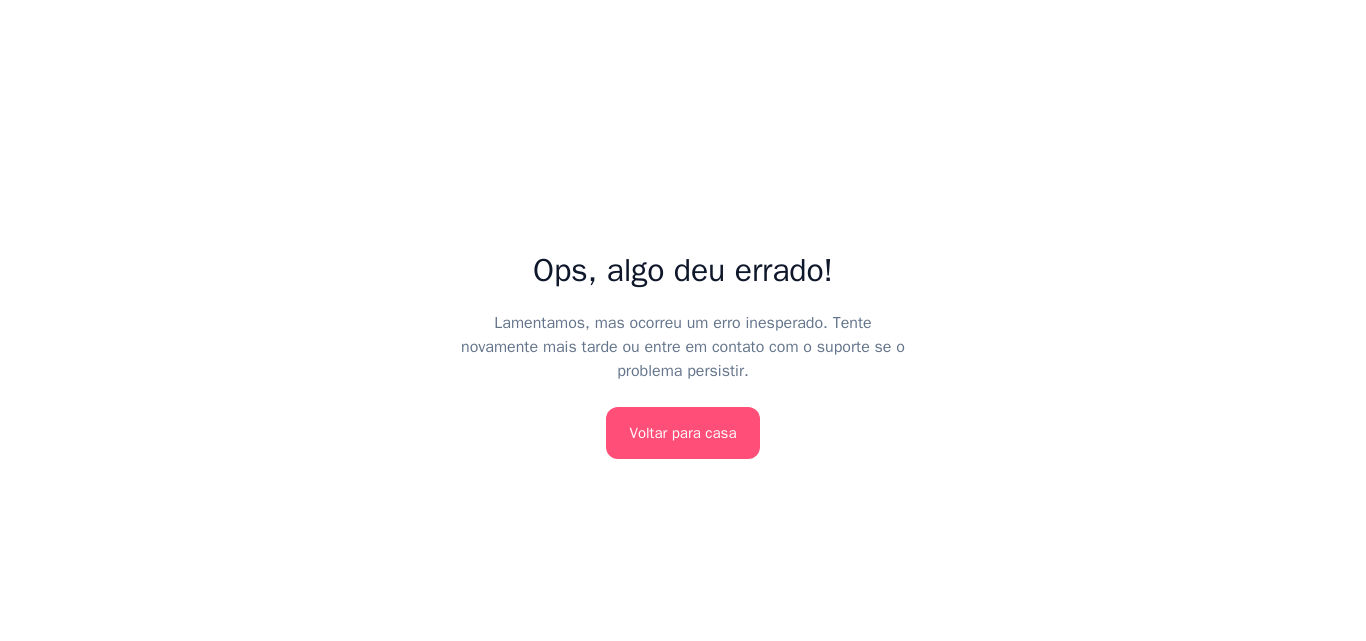 click on "Voltar para casa" at bounding box center [683, 433] 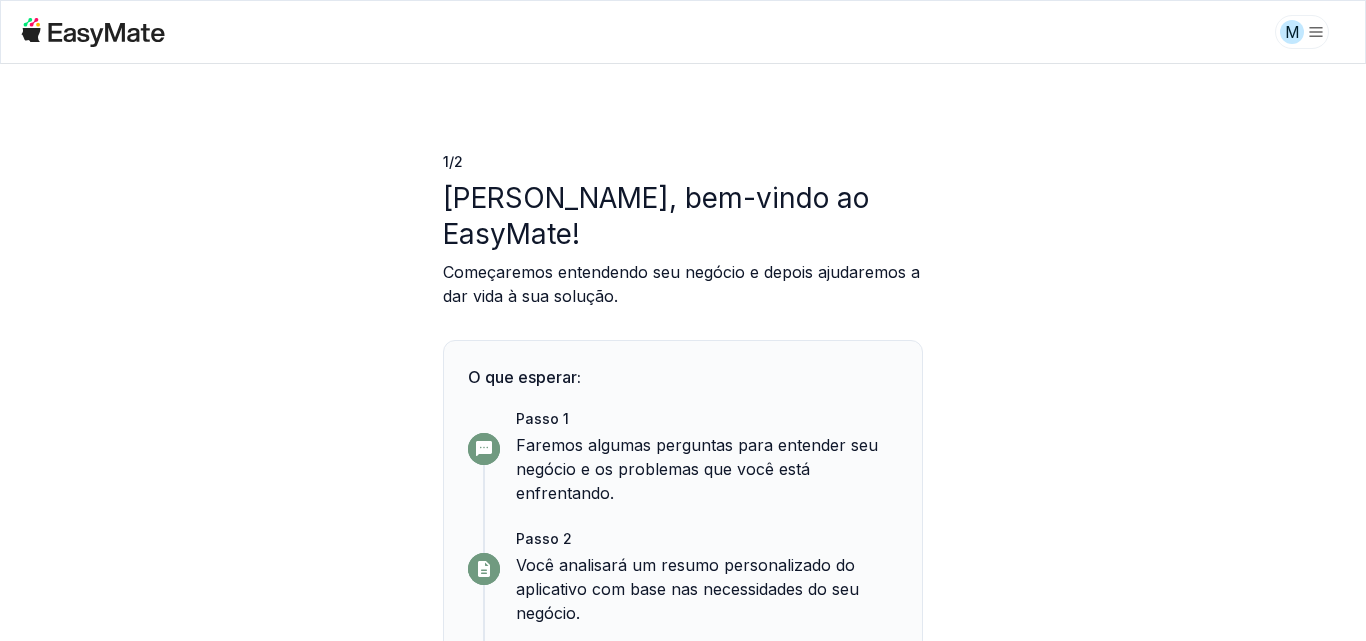 scroll, scrollTop: 0, scrollLeft: 0, axis: both 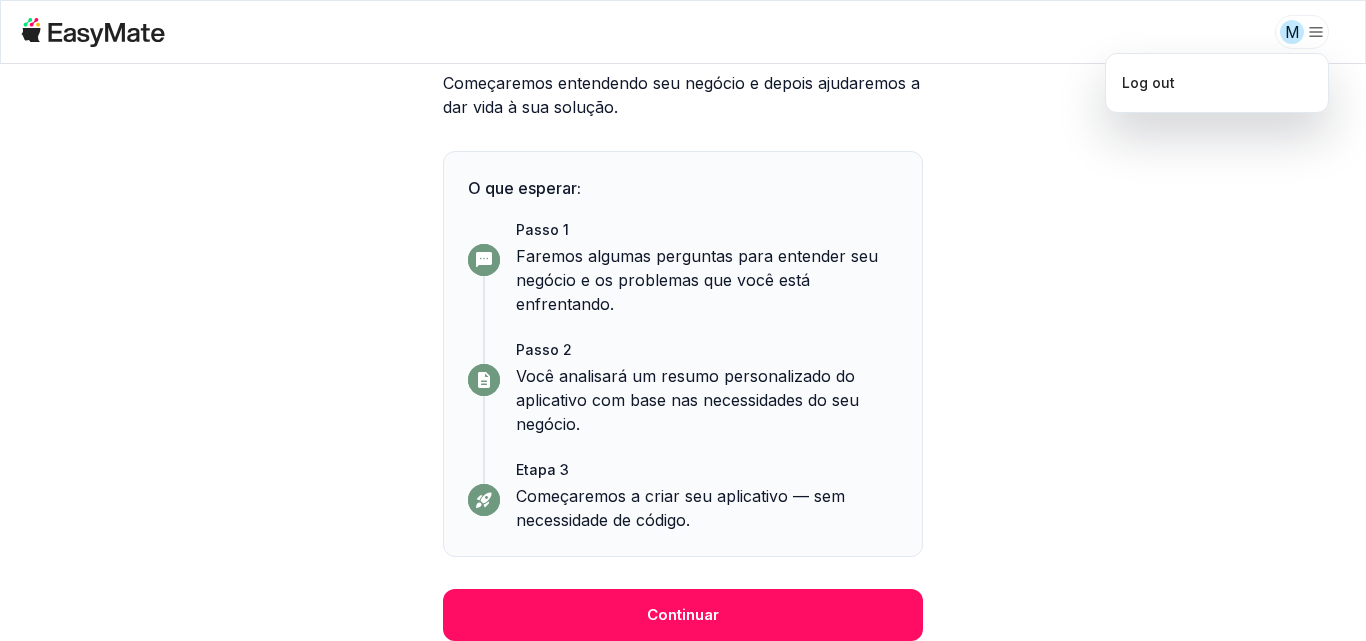 click on "M 1/2 ​ ​ [PERSON_NAME], bem-vindo ao EasyMate! Começaremos entendendo seu negócio e depois ajudaremos a dar vida à sua solução. O que esperar: Passo 1 Faremos algumas perguntas para entender seu negócio e os problemas que você está enfrentando. Passo 2 Você analisará um resumo personalizado do aplicativo com base nas necessidades do seu negócio. Etapa 3 Começaremos a criar seu aplicativo — sem necessidade de código. Continuar
Texto original Avalie a tradução O feedback vai ser usado para ajudar a melhorar o Google Tradutor
Log out" at bounding box center [683, 320] 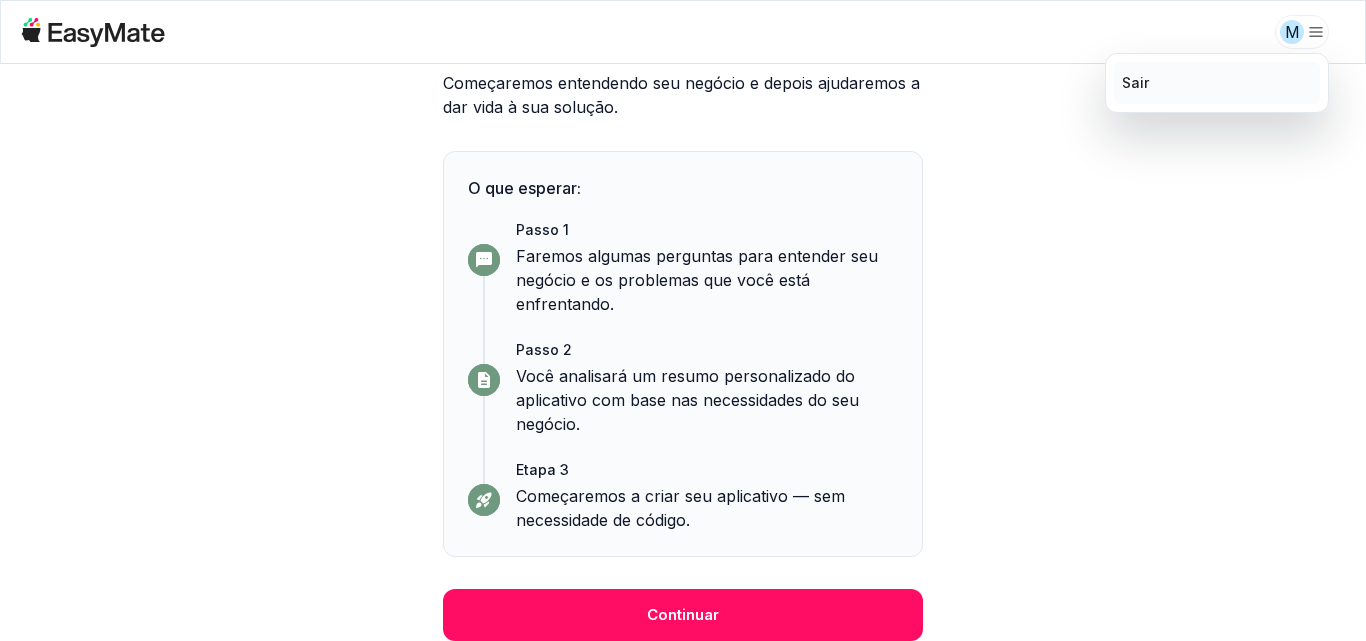 click on "Sair" at bounding box center (1135, 82) 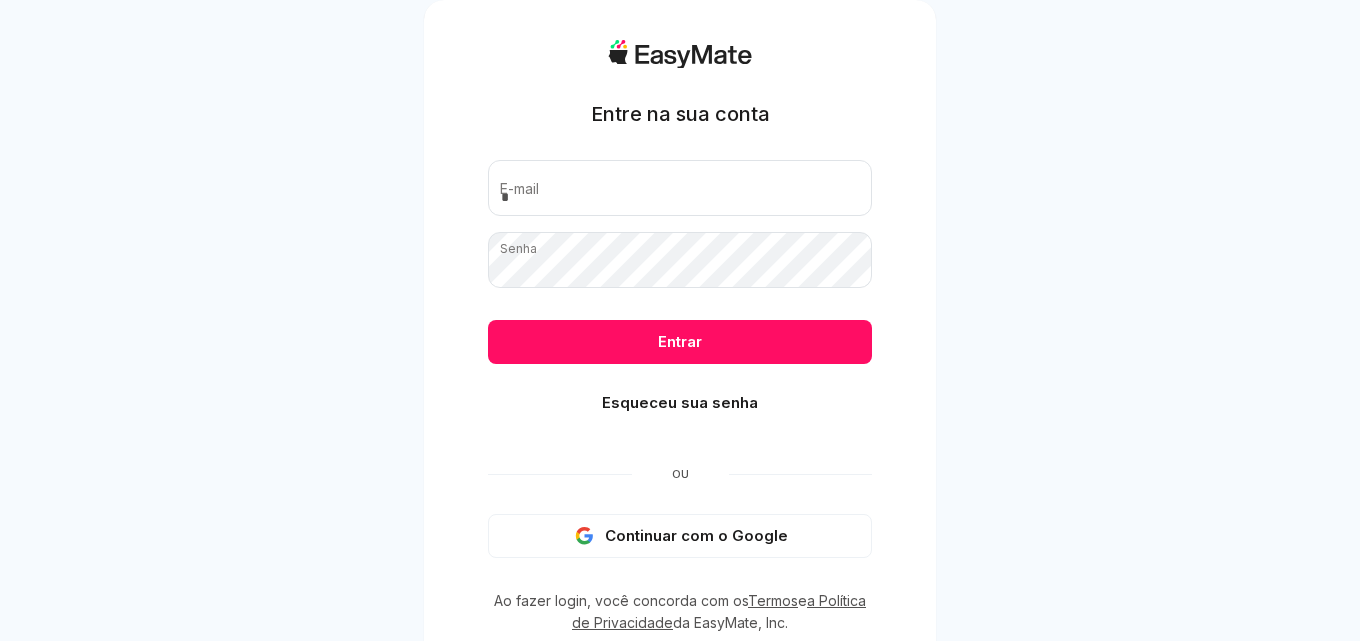 scroll, scrollTop: 0, scrollLeft: 0, axis: both 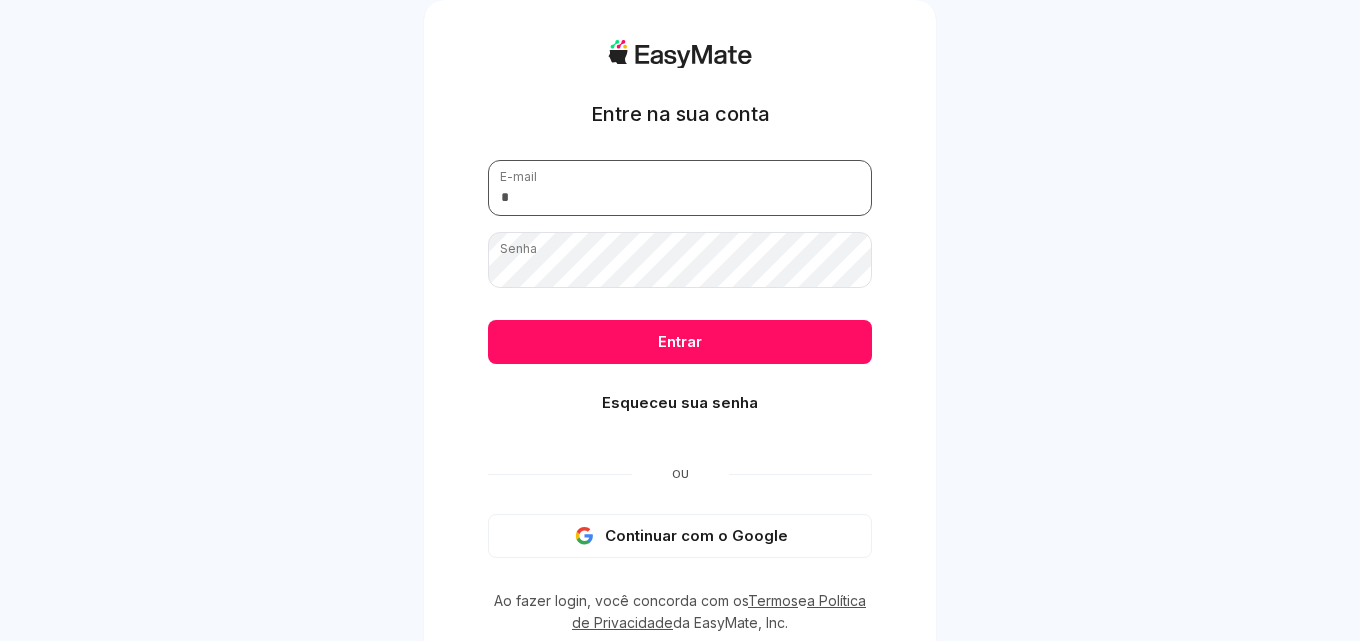 click at bounding box center [680, 188] 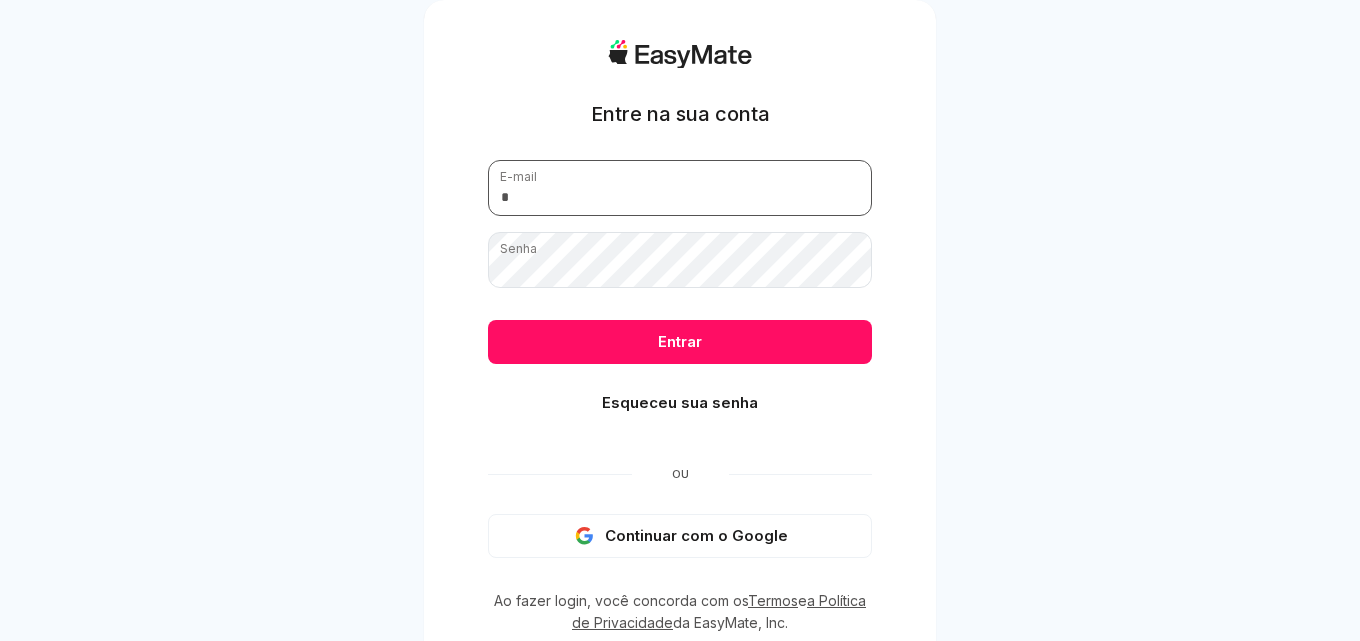 type on "**********" 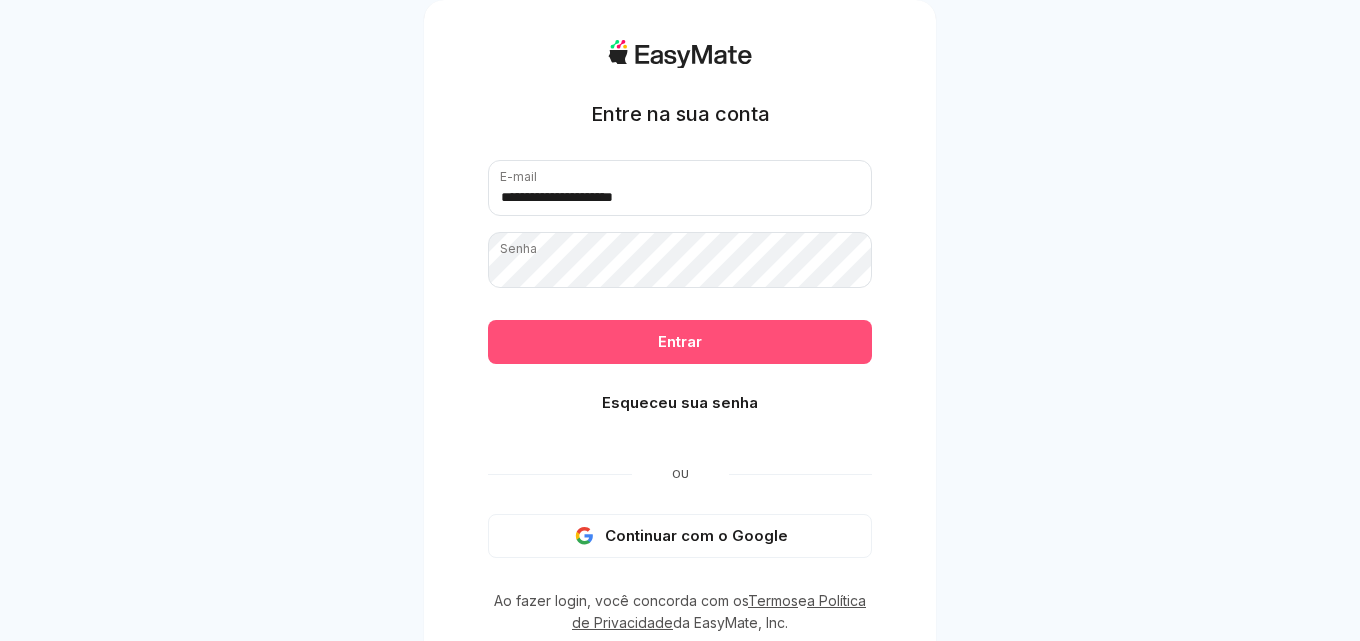 click on "Entrar" at bounding box center (680, 342) 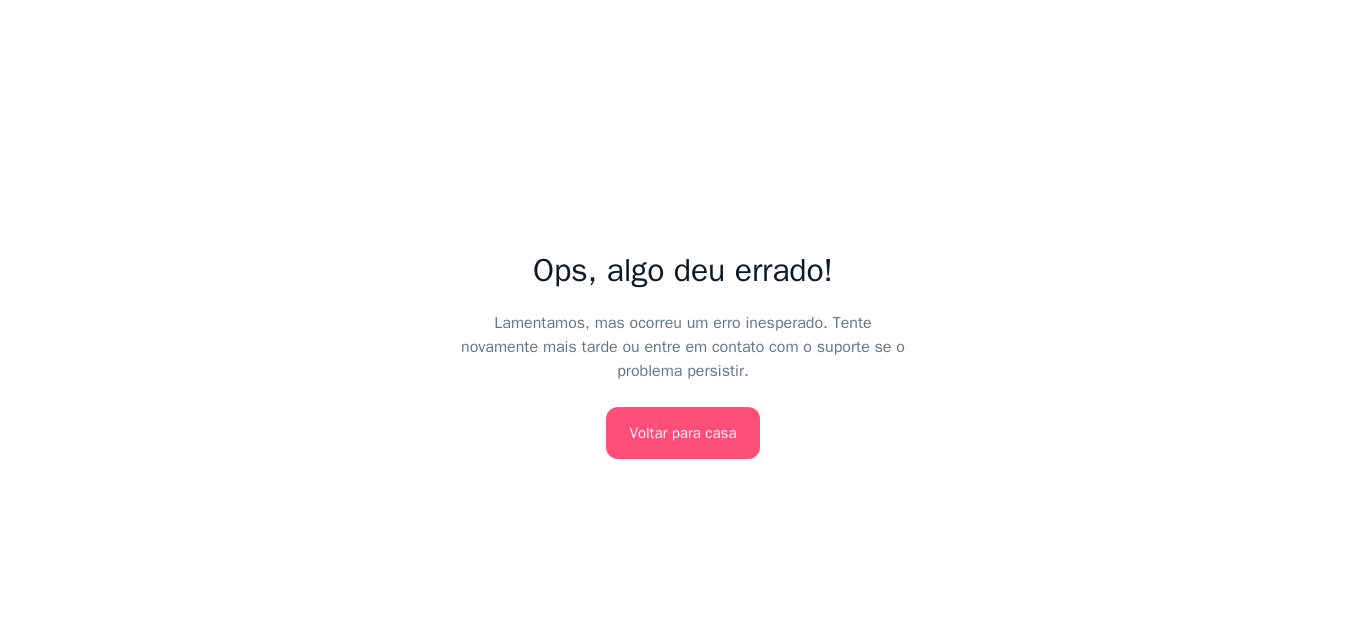 click on "Voltar para casa" at bounding box center (683, 433) 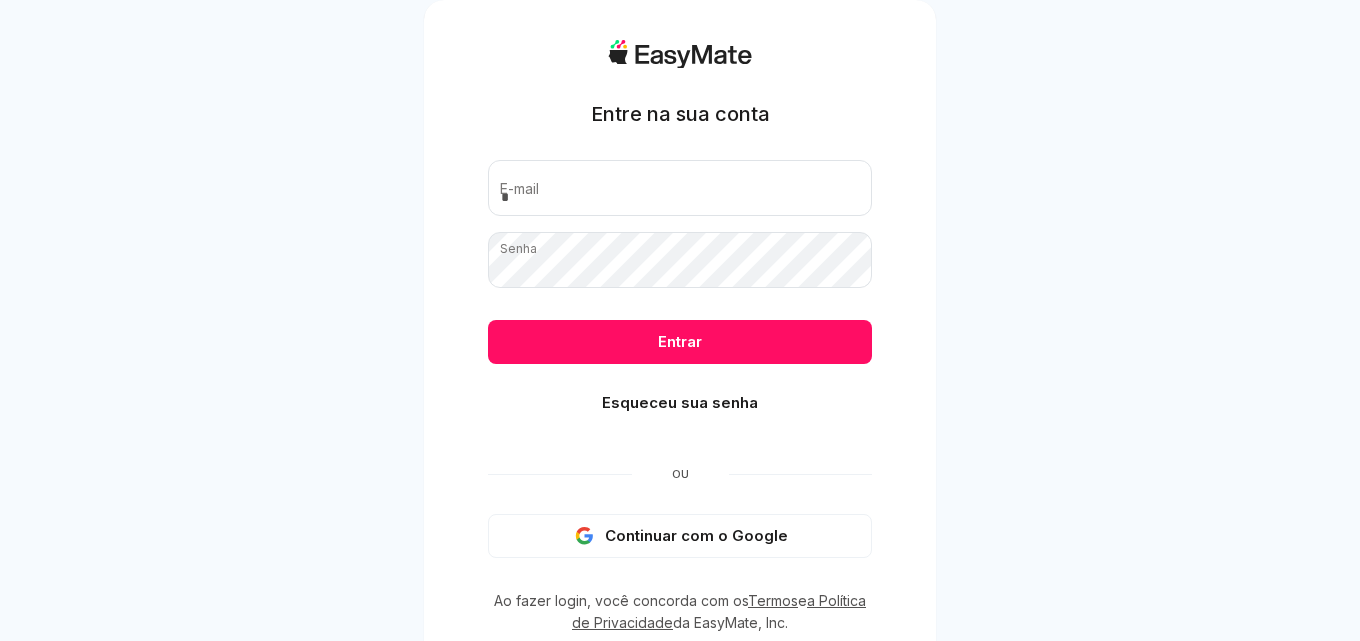 scroll, scrollTop: 0, scrollLeft: 0, axis: both 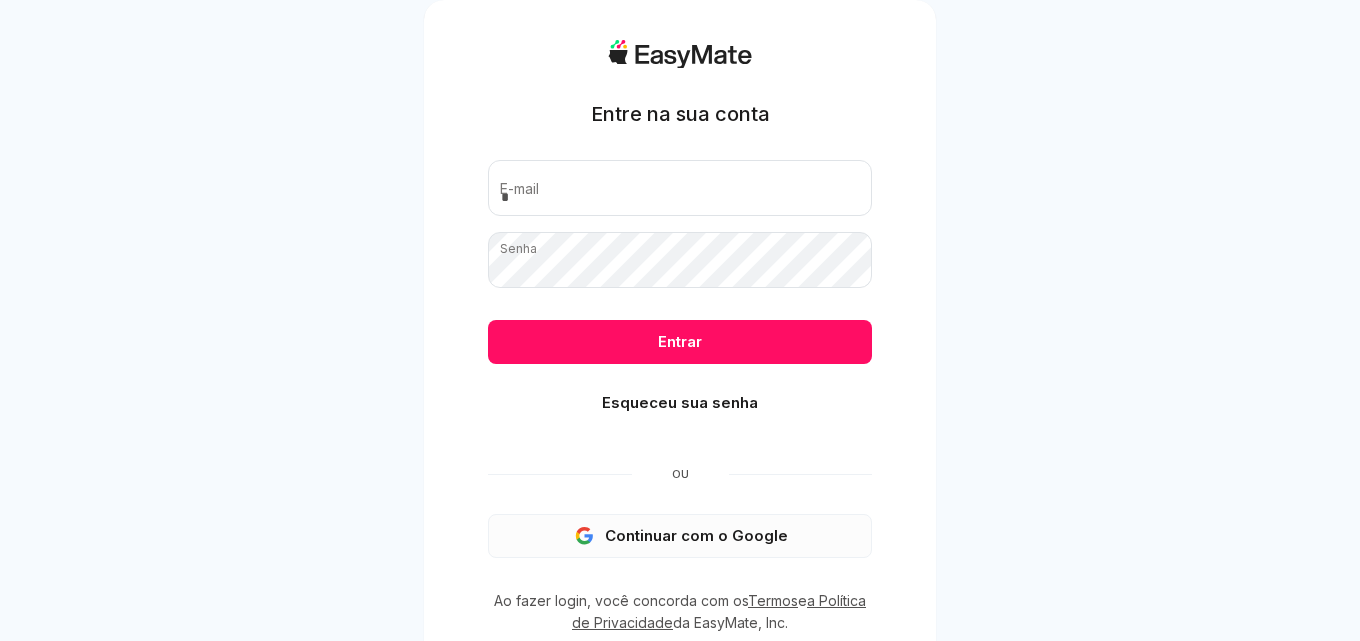 click on "Continuar com o Google" at bounding box center (696, 535) 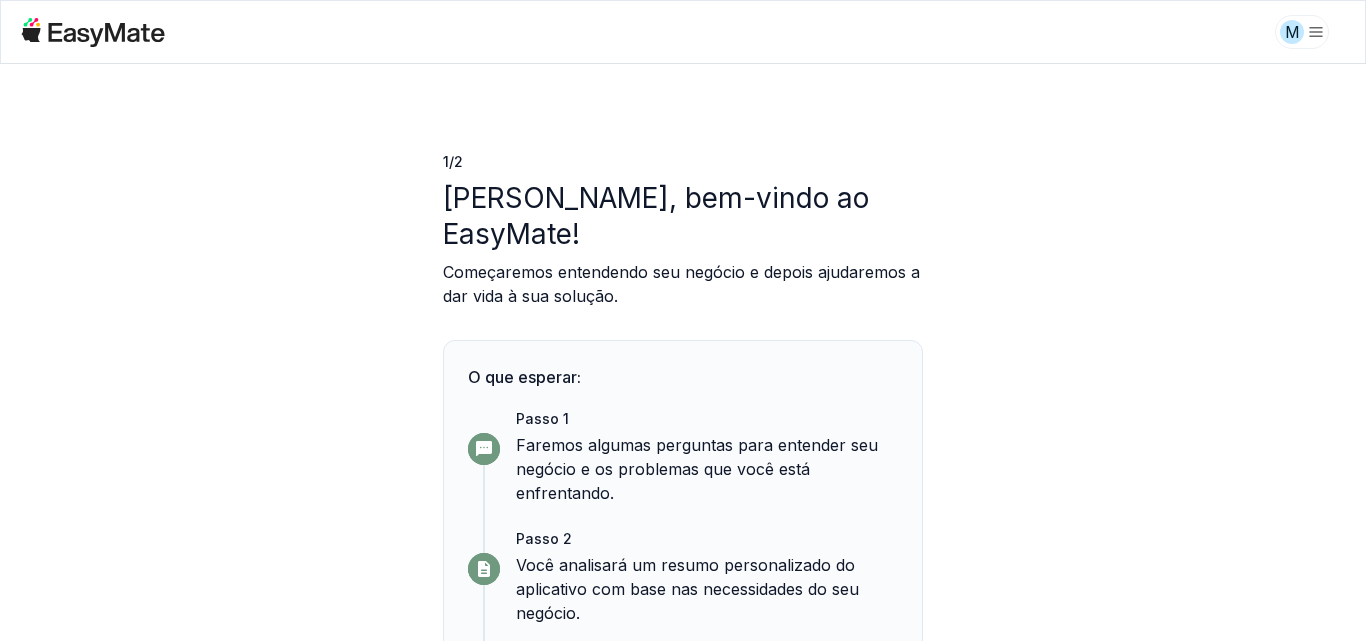 scroll, scrollTop: 0, scrollLeft: 0, axis: both 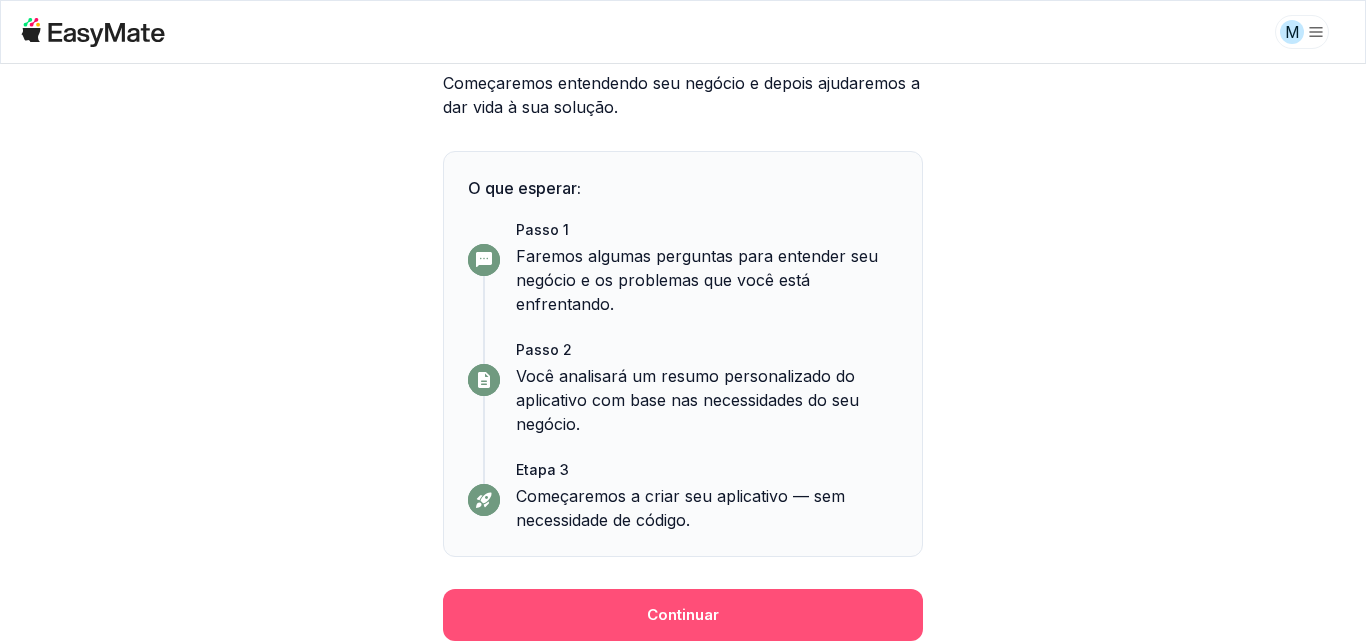 click on "Continuar" at bounding box center [683, 614] 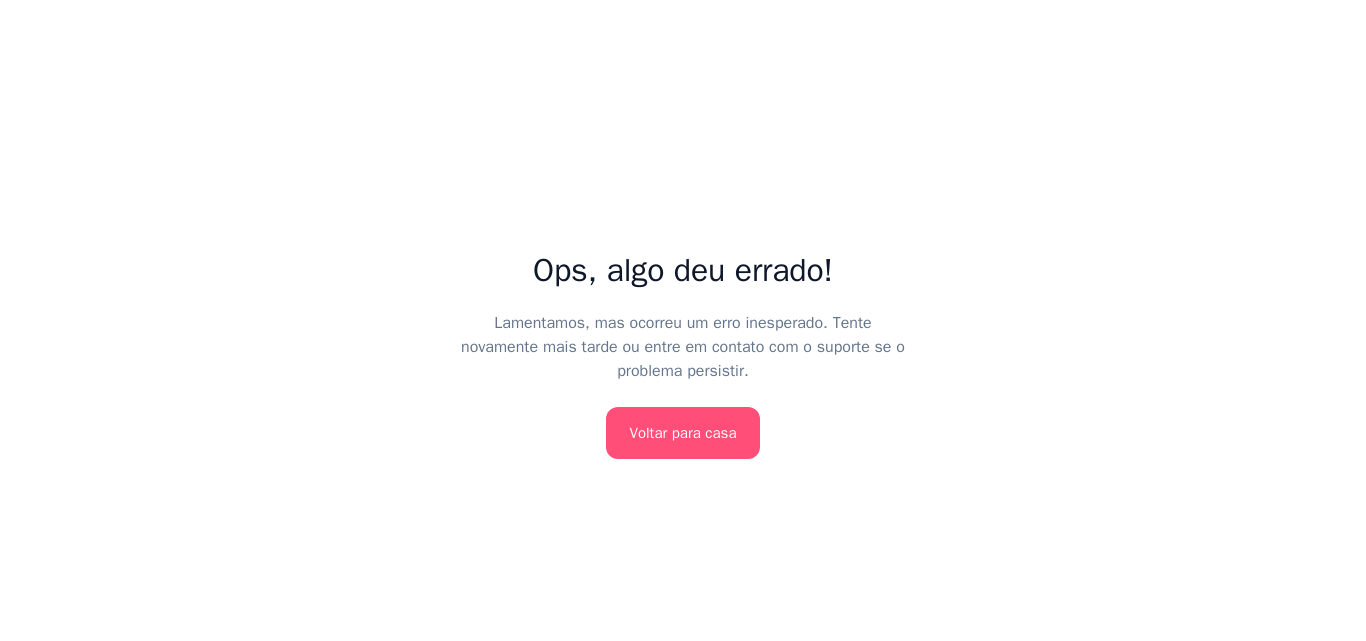 click on "Voltar para casa" at bounding box center [683, 433] 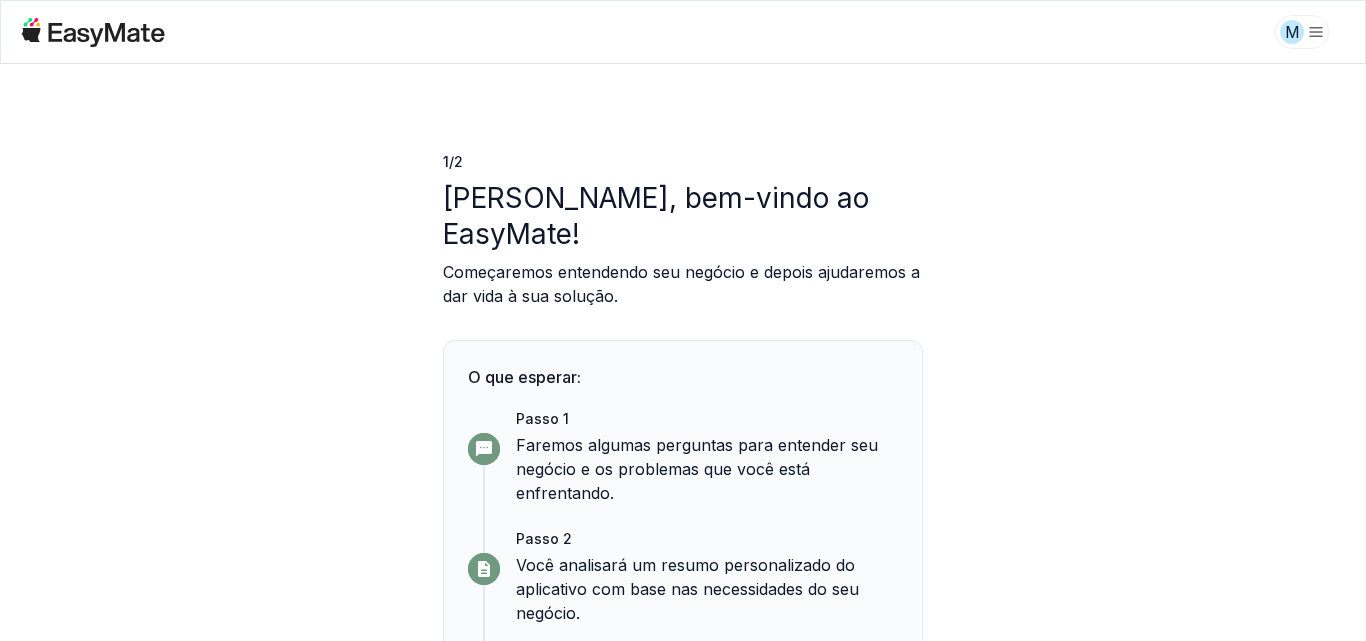 scroll, scrollTop: 0, scrollLeft: 0, axis: both 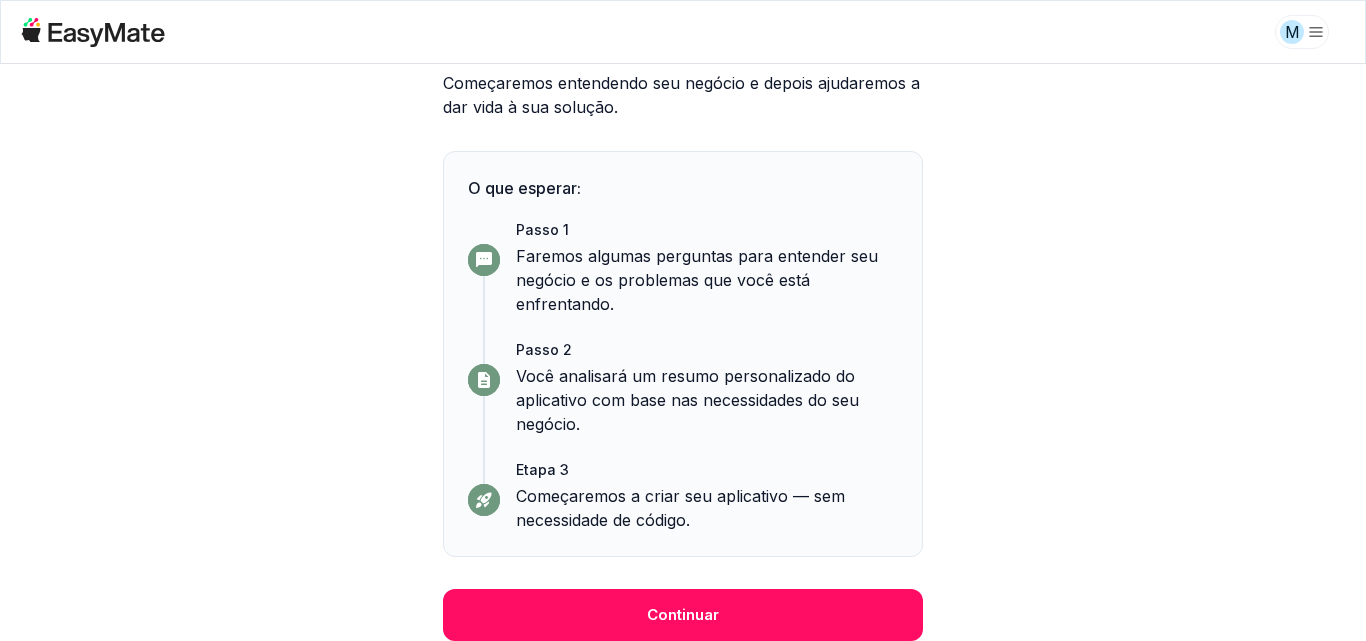 click on "Faremos algumas perguntas para entender seu negócio e os problemas que você está enfrentando." at bounding box center (697, 280) 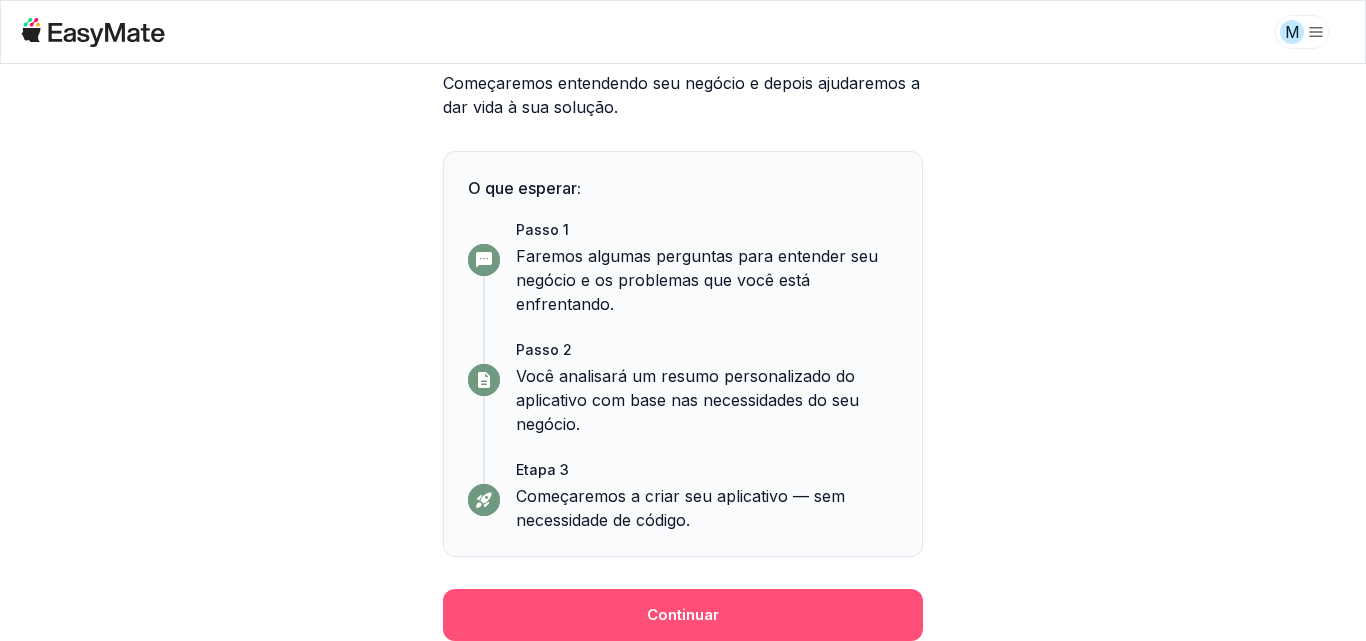 click on "Continuar" at bounding box center (683, 615) 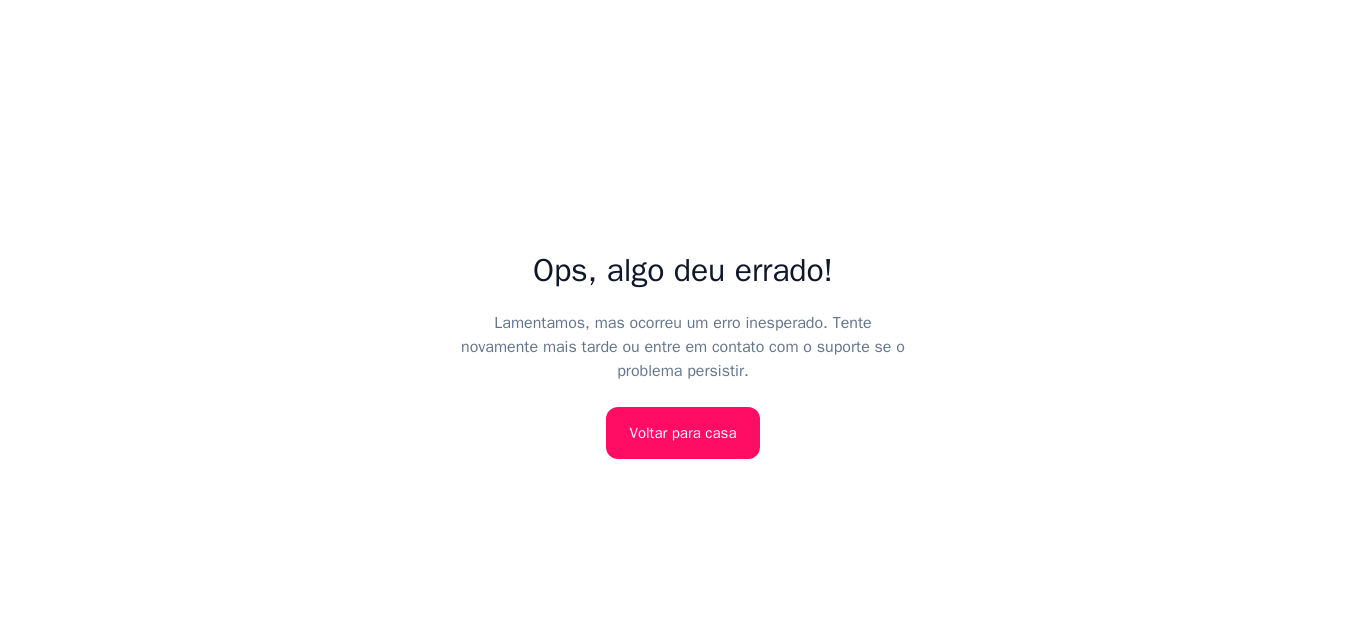 click on "Ops, algo deu errado! Lamentamos, mas ocorreu um erro inesperado. Tente novamente mais tarde ou entre em contato com o suporte se o problema persistir. Voltar para casa" at bounding box center [683, 320] 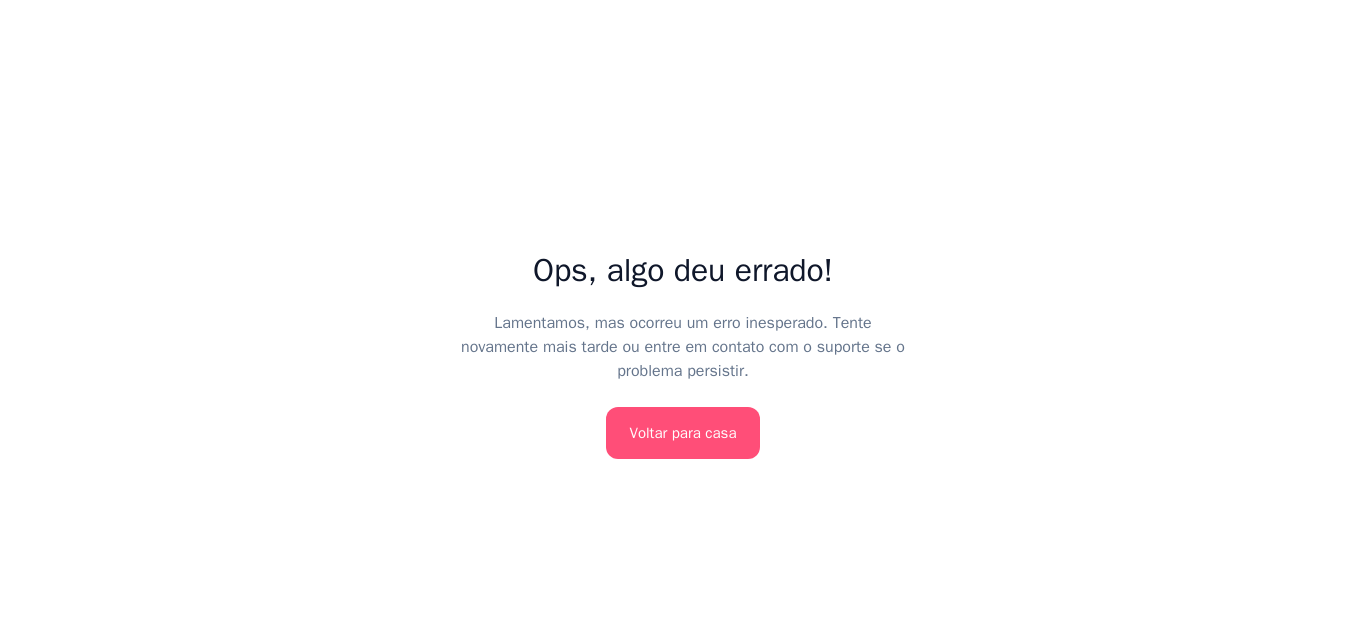 click on "Voltar para casa" at bounding box center [683, 433] 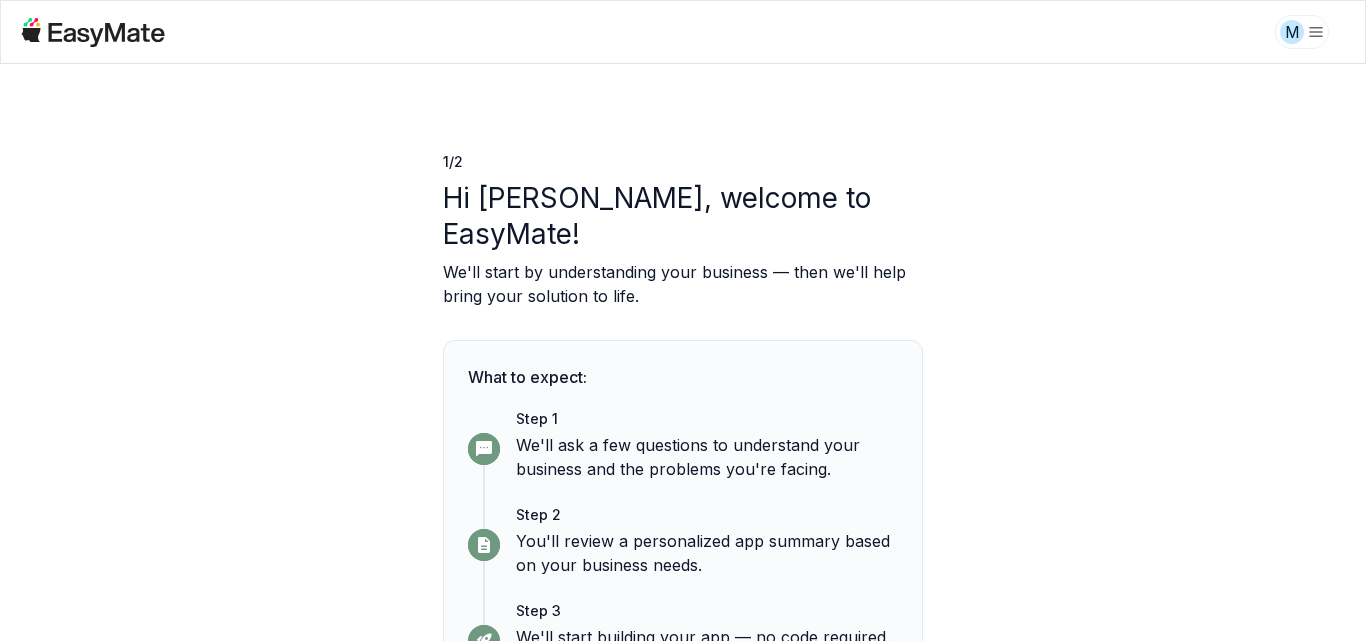 scroll, scrollTop: 0, scrollLeft: 0, axis: both 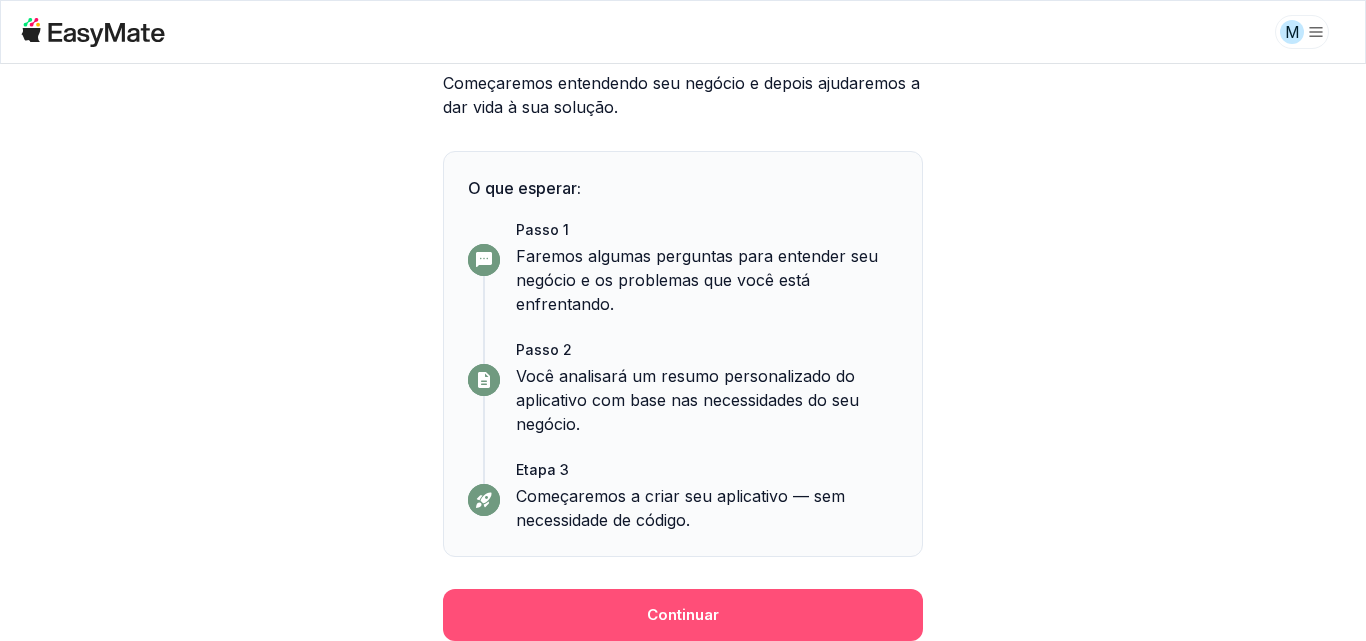 click on "Continuar" at bounding box center [683, 614] 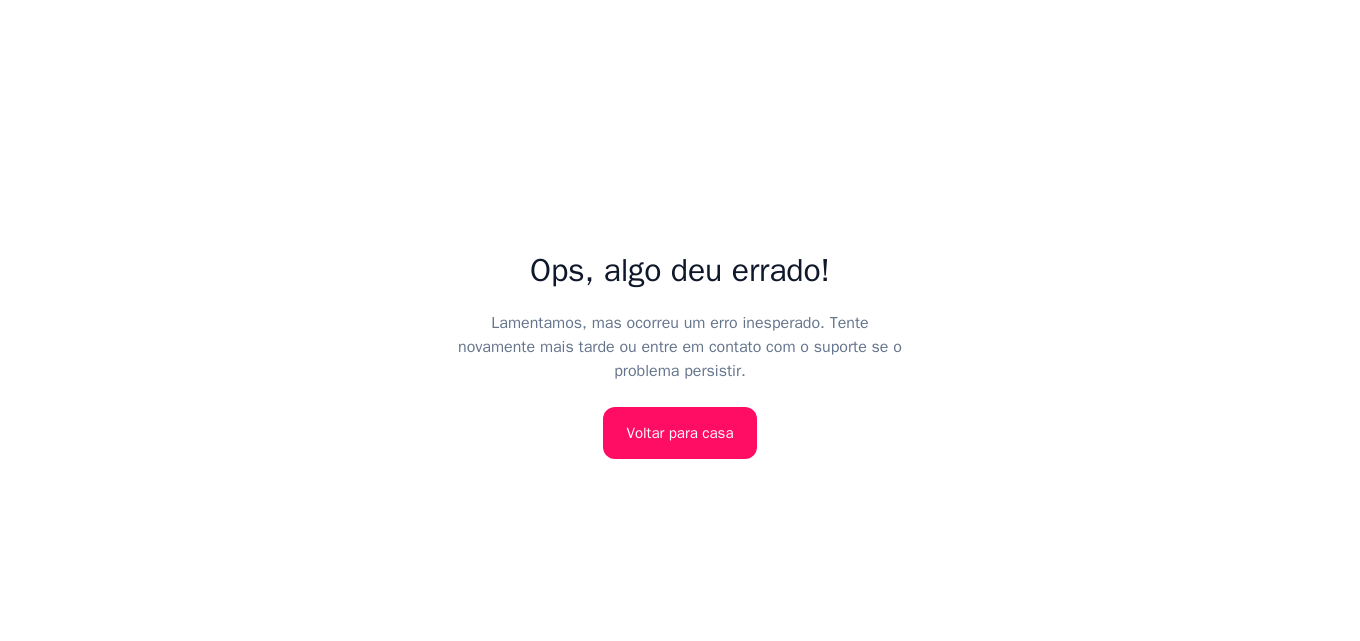 click on "Ops, algo deu errado! Lamentamos, mas ocorreu um erro inesperado. Tente novamente mais tarde ou entre em contato com o suporte se o problema persistir. Voltar para casa" at bounding box center (680, 320) 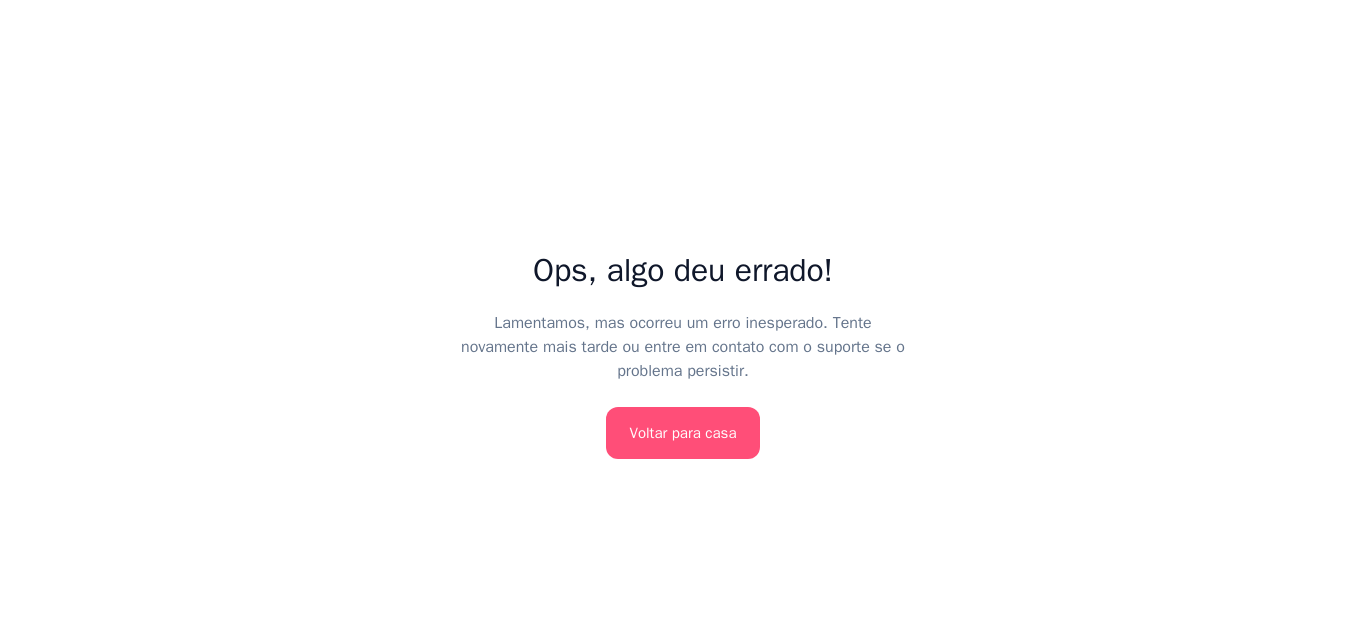click on "Voltar para casa" at bounding box center (683, 433) 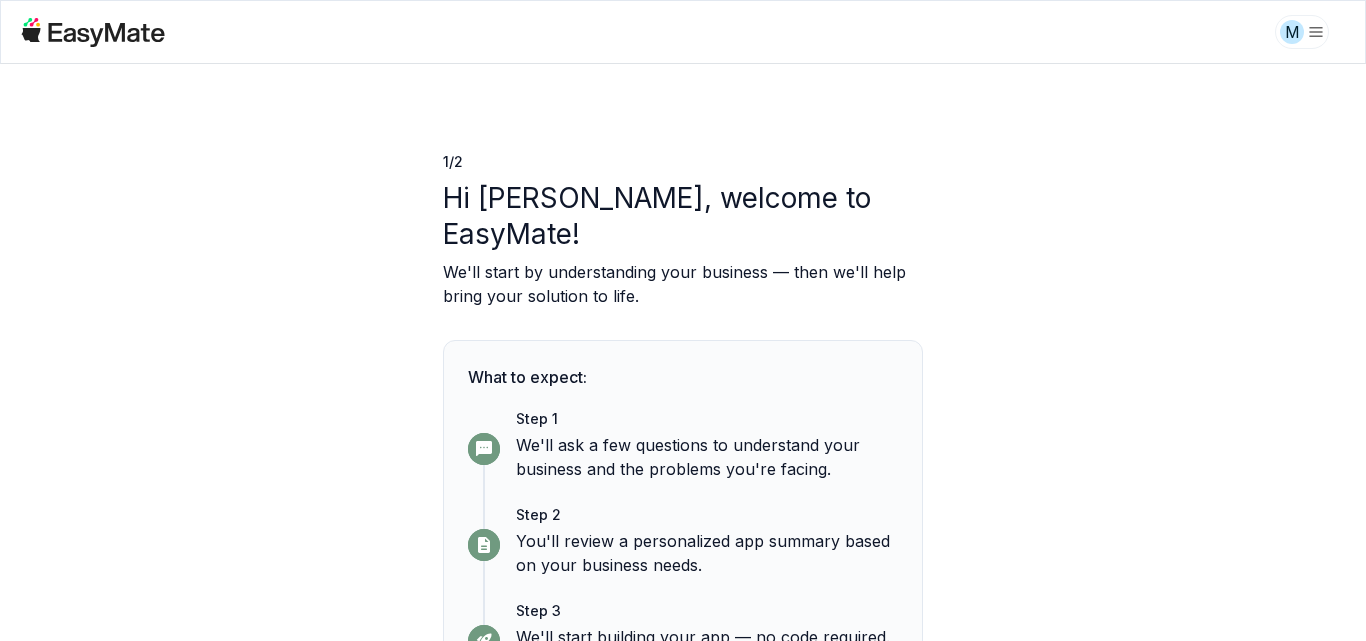 scroll, scrollTop: 0, scrollLeft: 0, axis: both 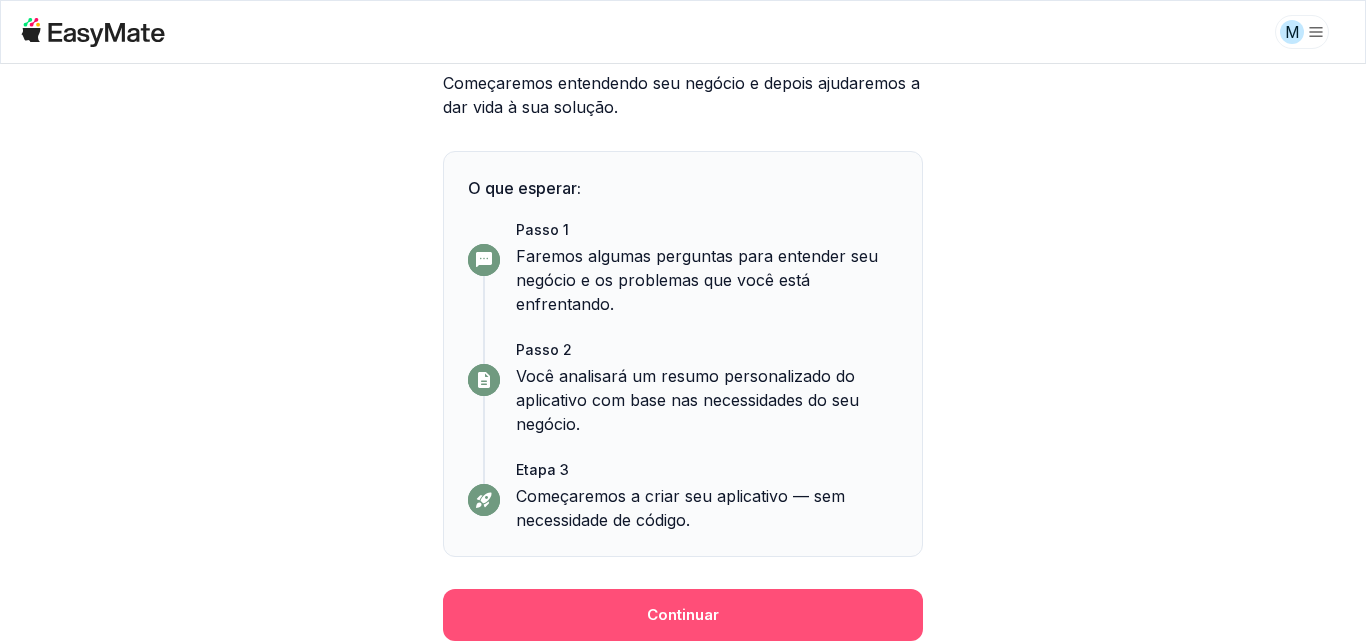 click on "Continuar" at bounding box center [683, 615] 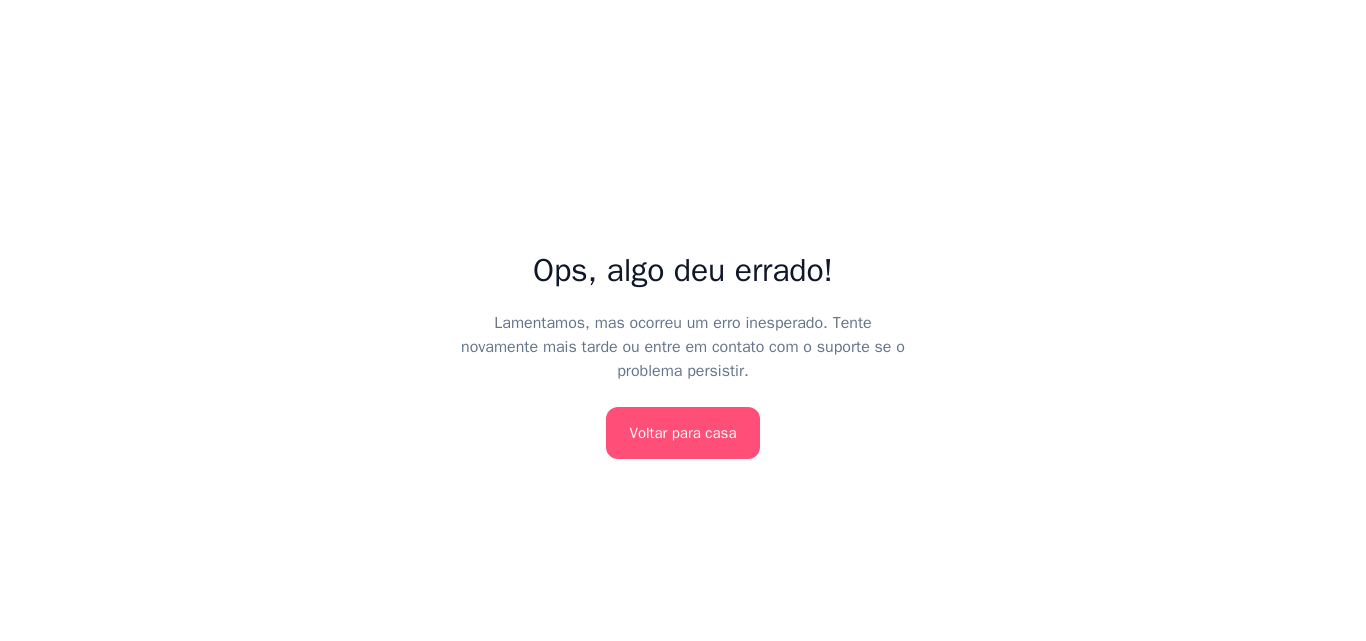 click on "Voltar para casa" at bounding box center [683, 433] 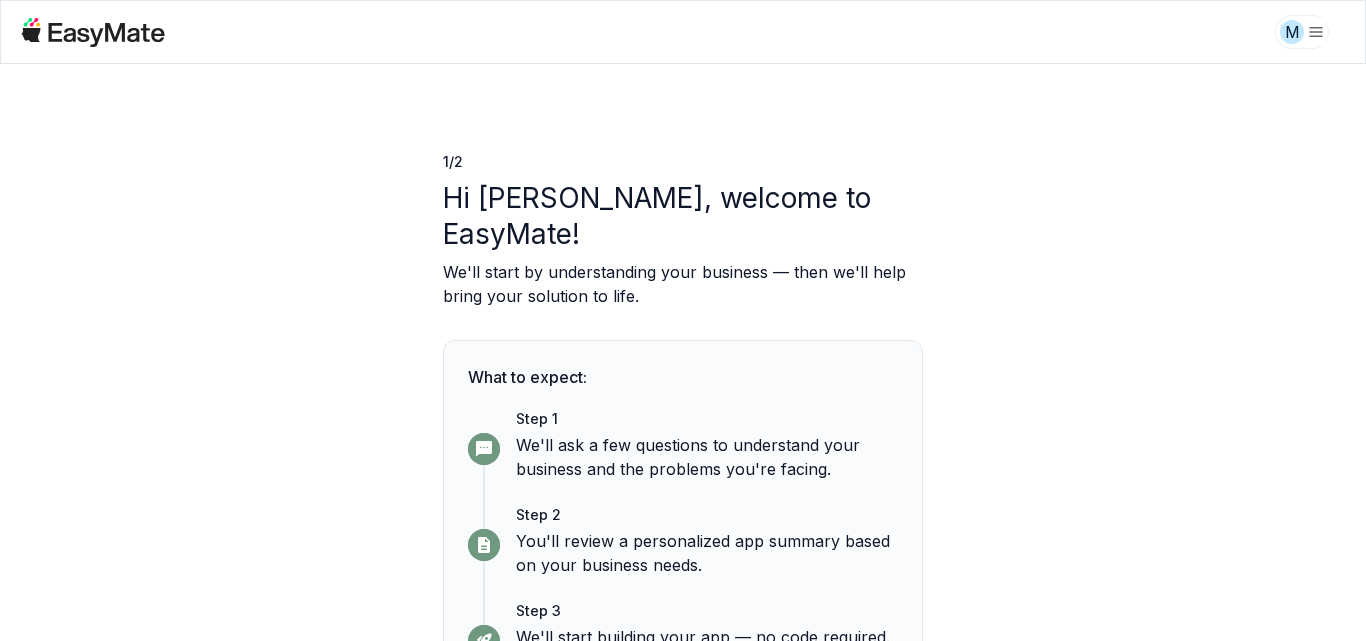 scroll, scrollTop: 0, scrollLeft: 0, axis: both 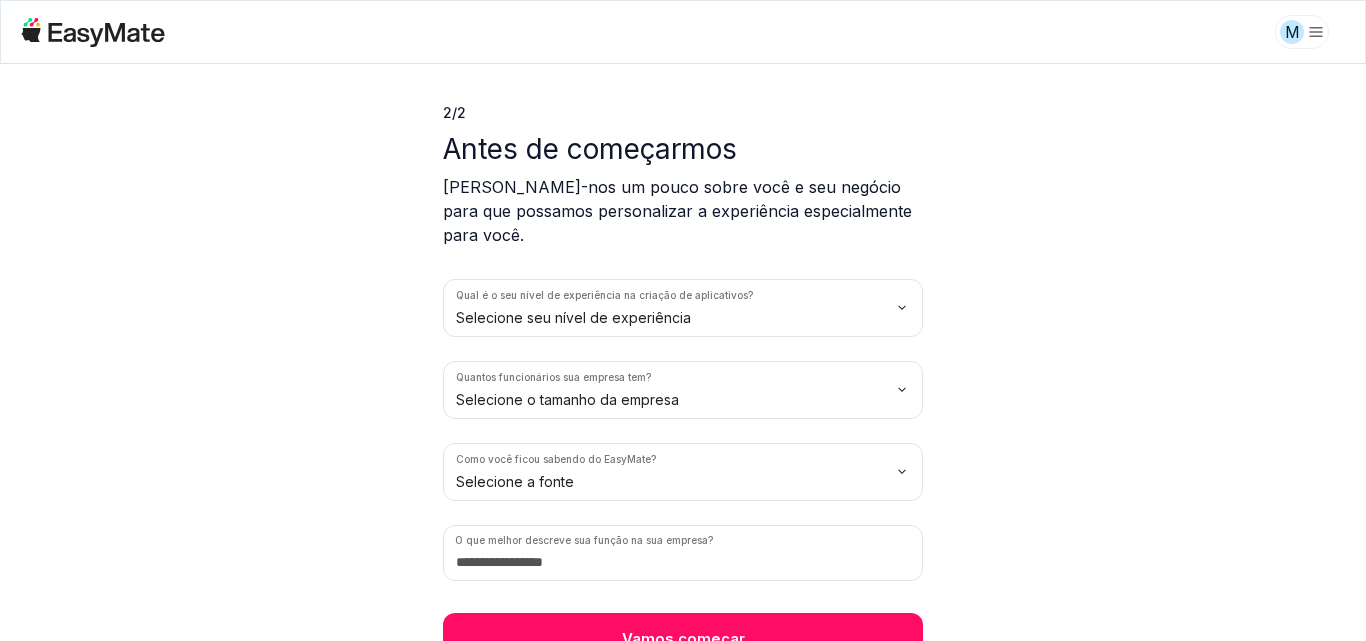 click on "M 2  /  2 Antes de começarmos [PERSON_NAME]-nos um pouco sobre você e seu negócio para que possamos personalizar a experiência especialmente para você. Qual é o seu nível de experiência na criação de aplicativos? Selecione seu nível de experiência Quantos funcionários sua empresa tem? Selecione o tamanho da empresa Como você ficou sabendo do EasyMate? Selecione a fonte O que melhor descreve sua função na sua empresa? Vamos começar Texto original Avalie a tradução O feedback vai ser usado para ajudar a melhorar o Google Tradutor" at bounding box center (683, 320) 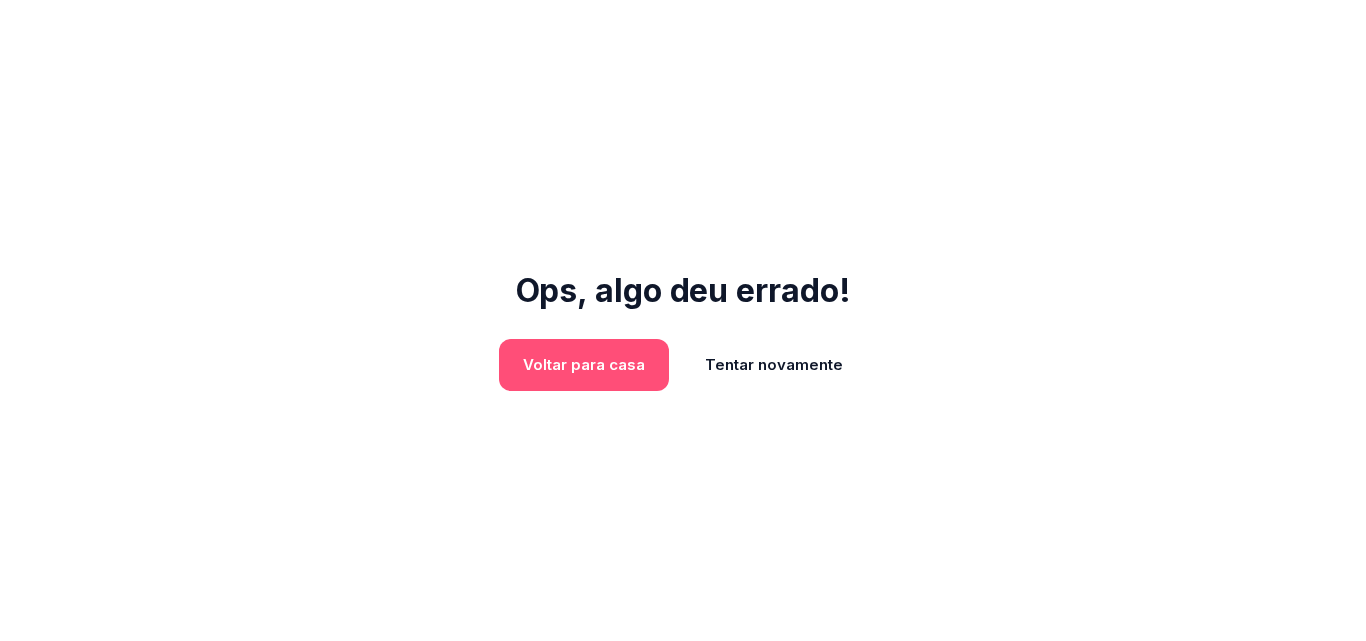 click on "Voltar para casa" at bounding box center [584, 364] 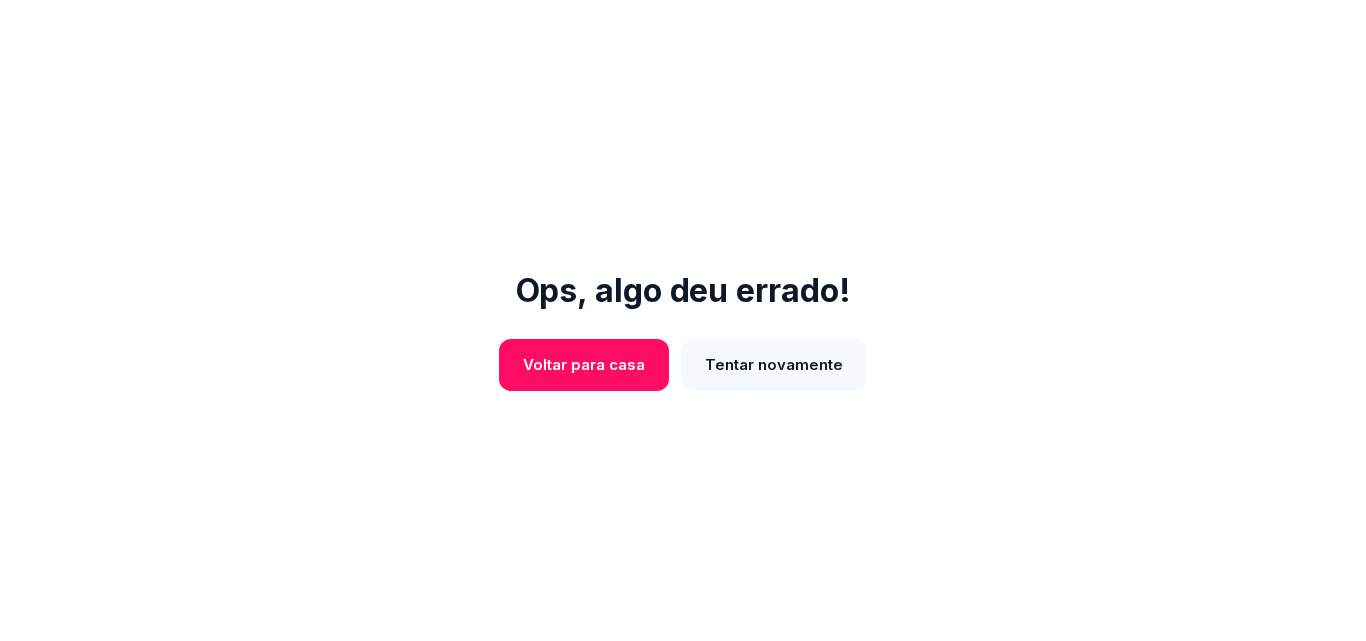 click on "Tentar novamente" at bounding box center (774, 364) 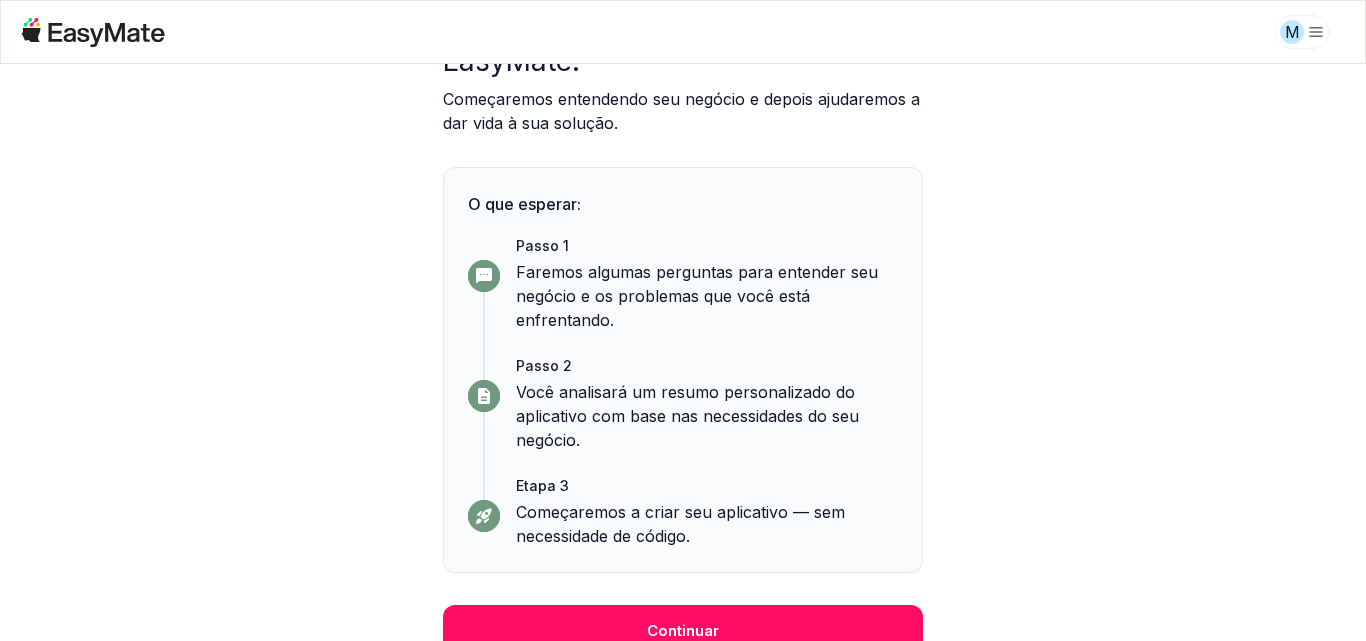 scroll, scrollTop: 189, scrollLeft: 0, axis: vertical 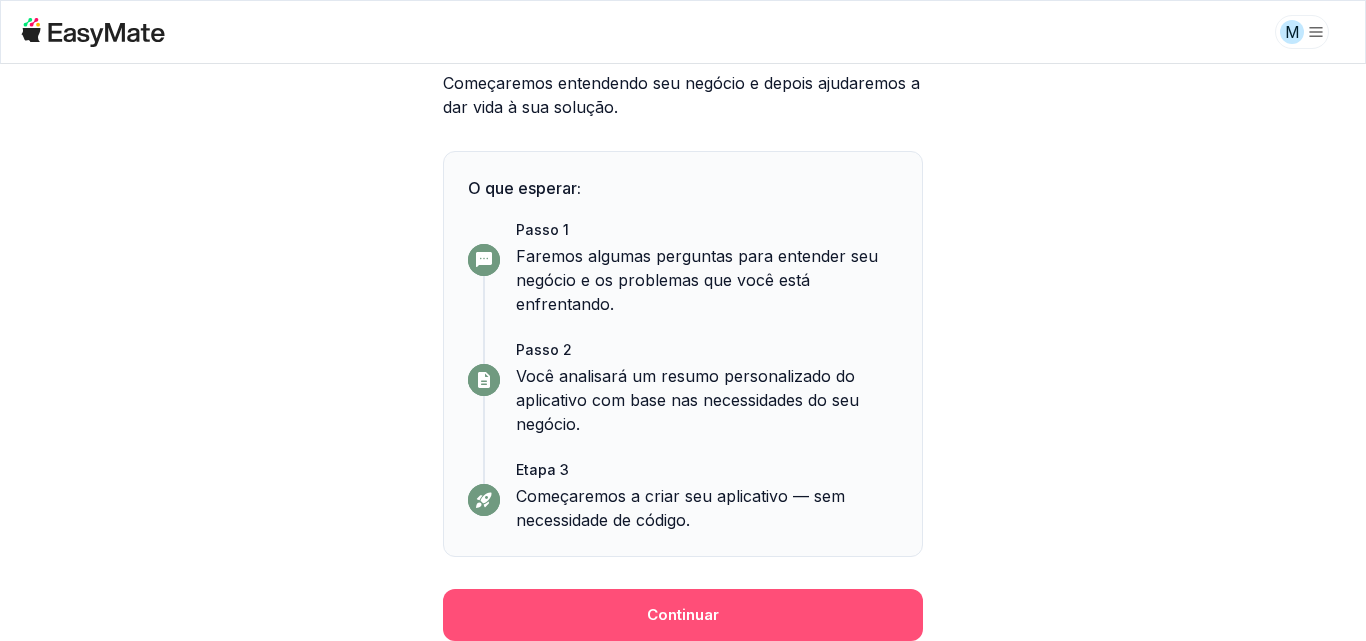 click on "Continuar" at bounding box center (683, 615) 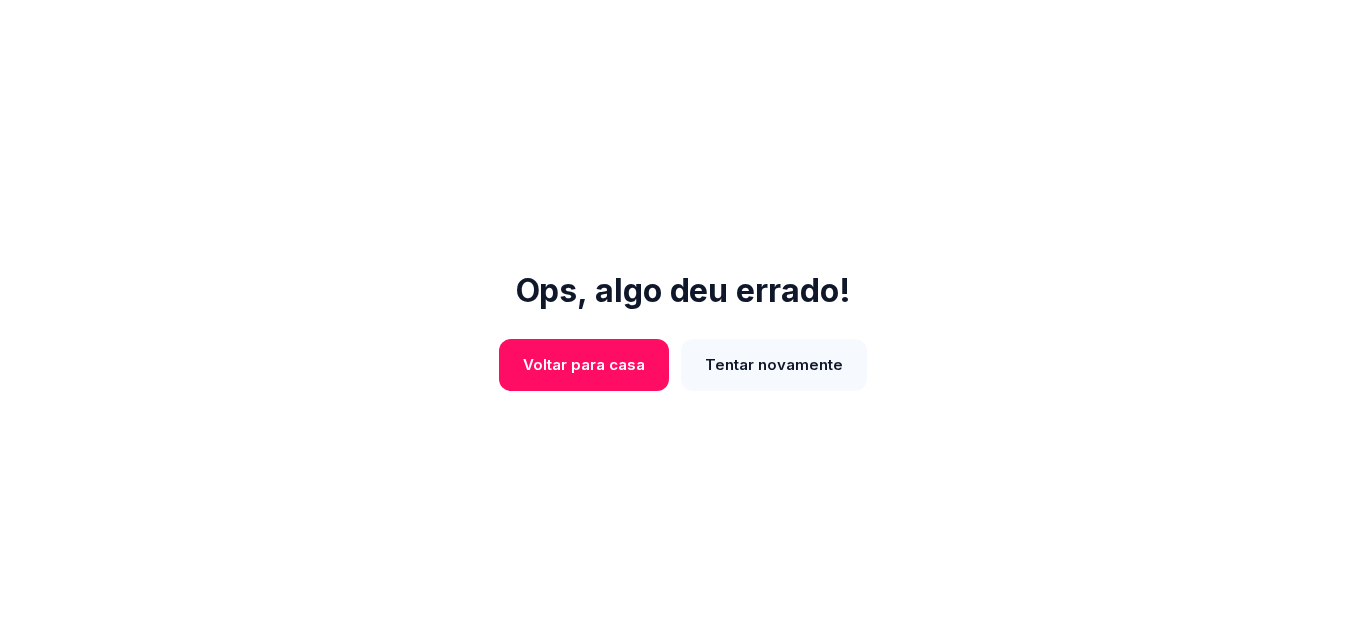 click on "Tentar novamente" at bounding box center (774, 365) 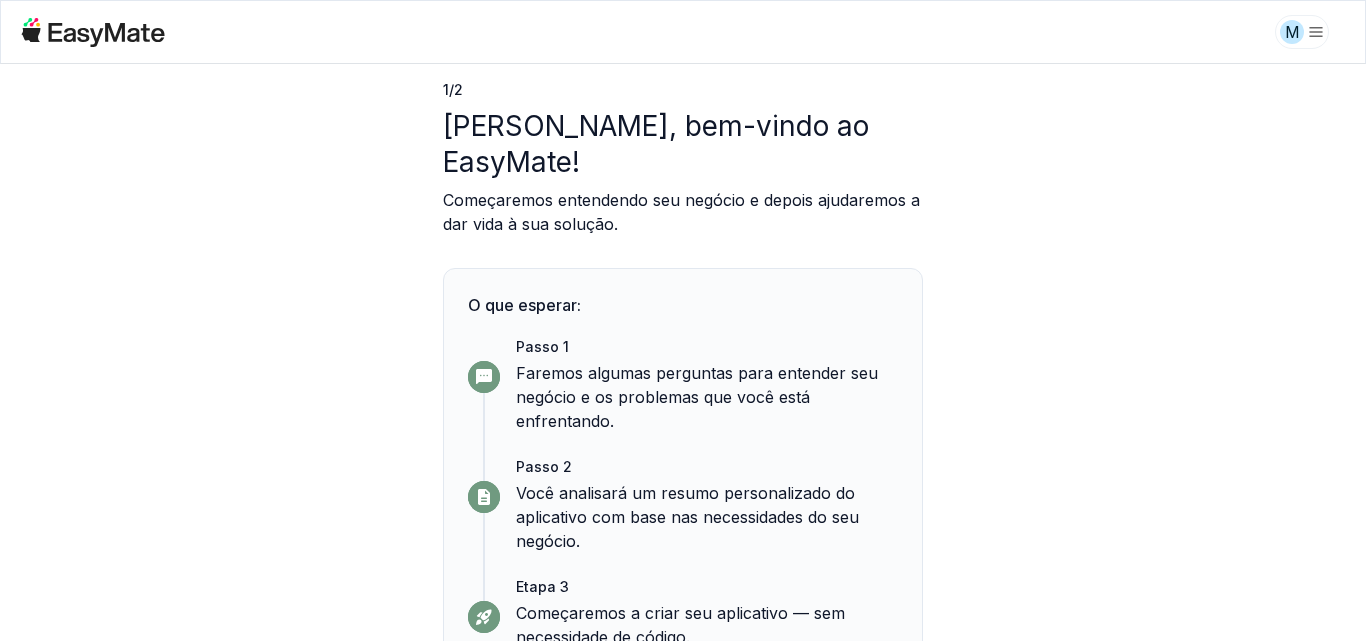 scroll, scrollTop: 189, scrollLeft: 0, axis: vertical 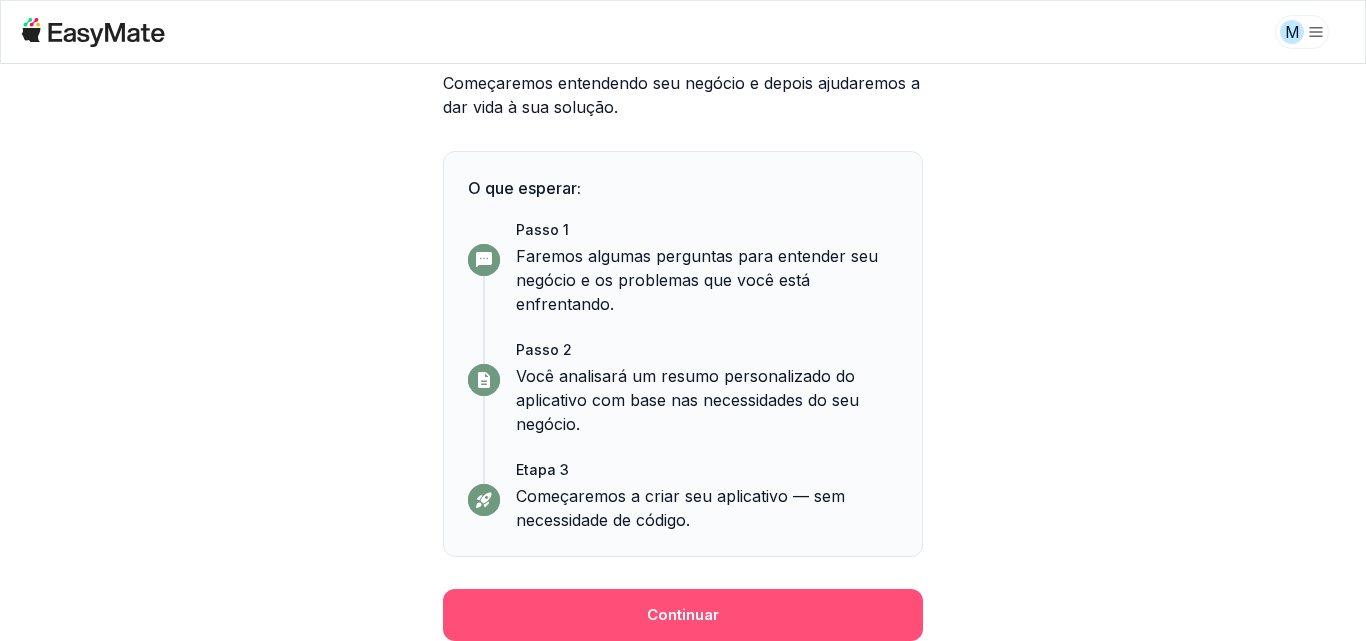 click on "Continuar" at bounding box center [683, 615] 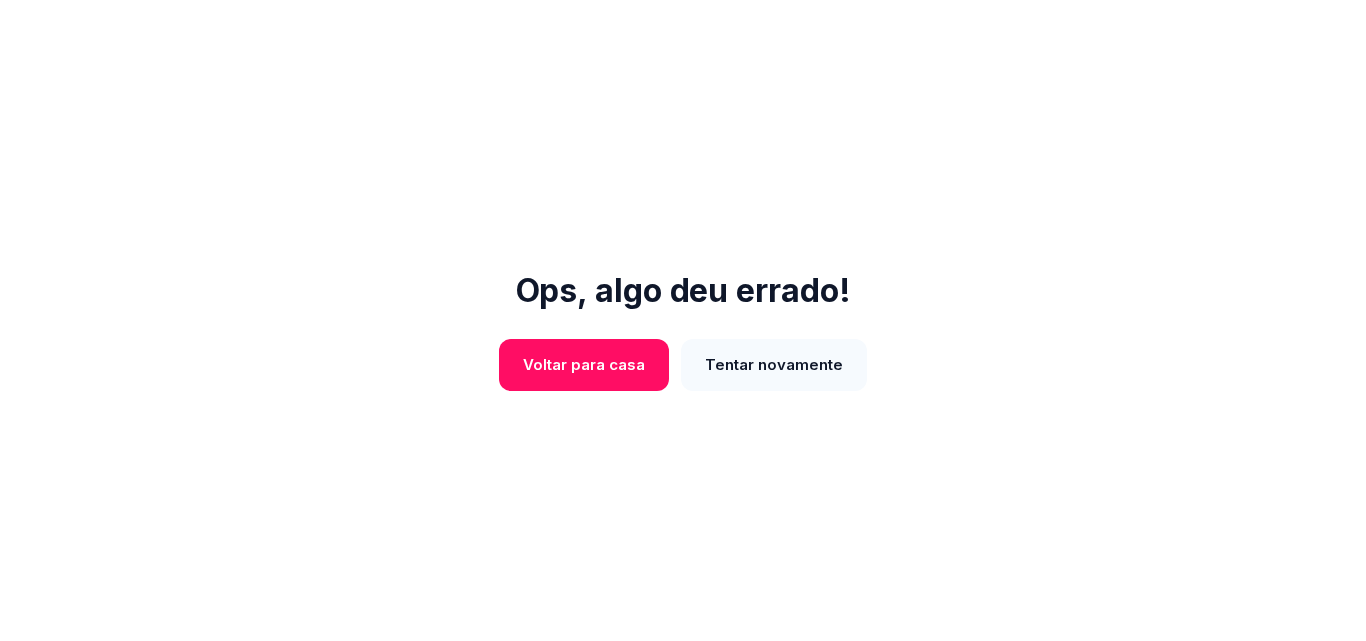 click on "Tentar novamente" at bounding box center [774, 364] 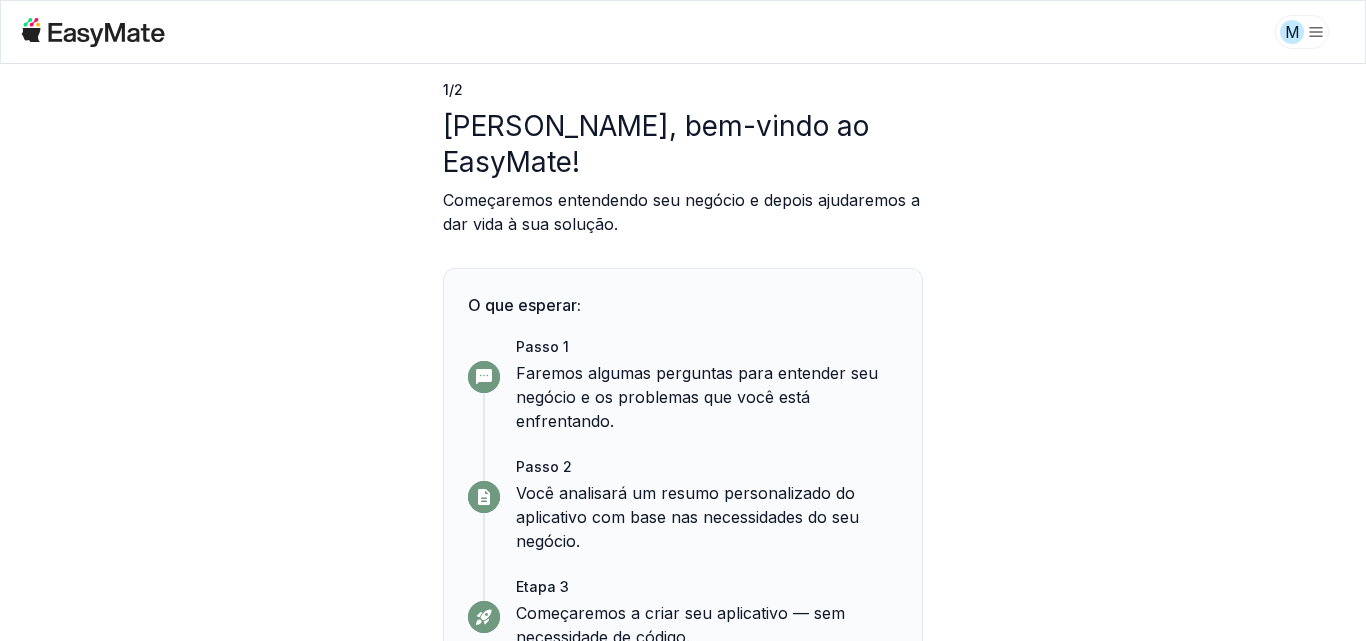 scroll, scrollTop: 189, scrollLeft: 0, axis: vertical 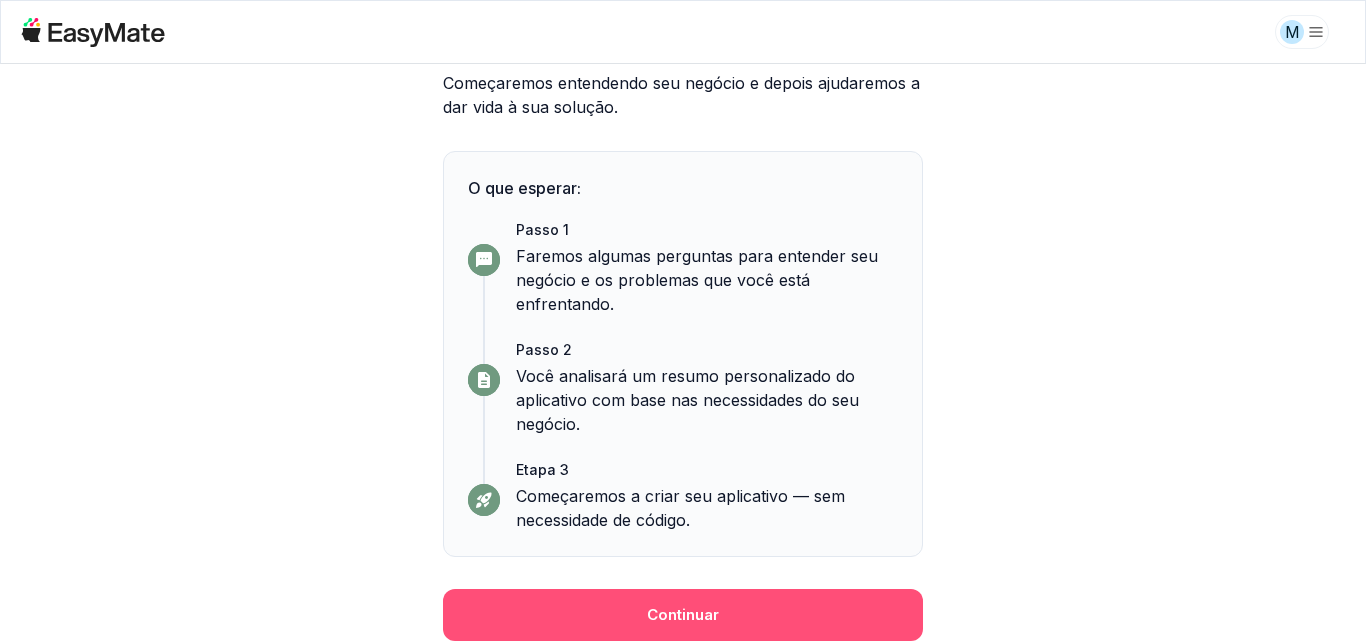click on "Continuar" at bounding box center (683, 615) 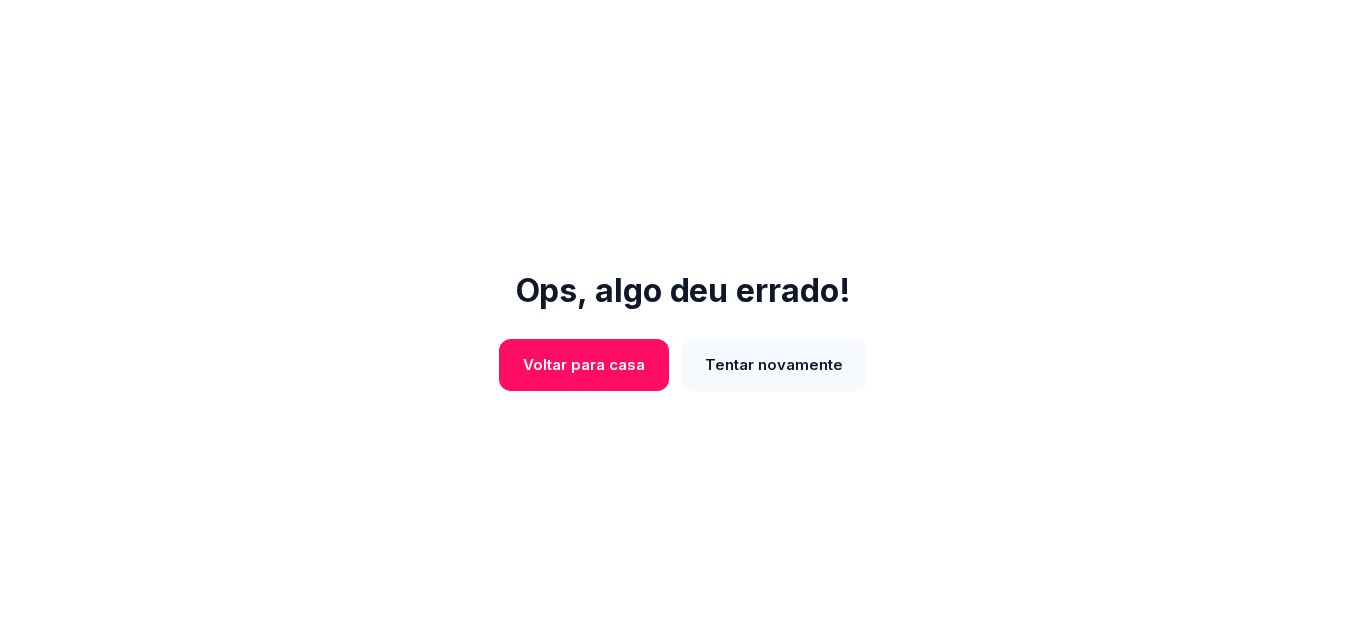 click on "Tentar novamente" at bounding box center (774, 364) 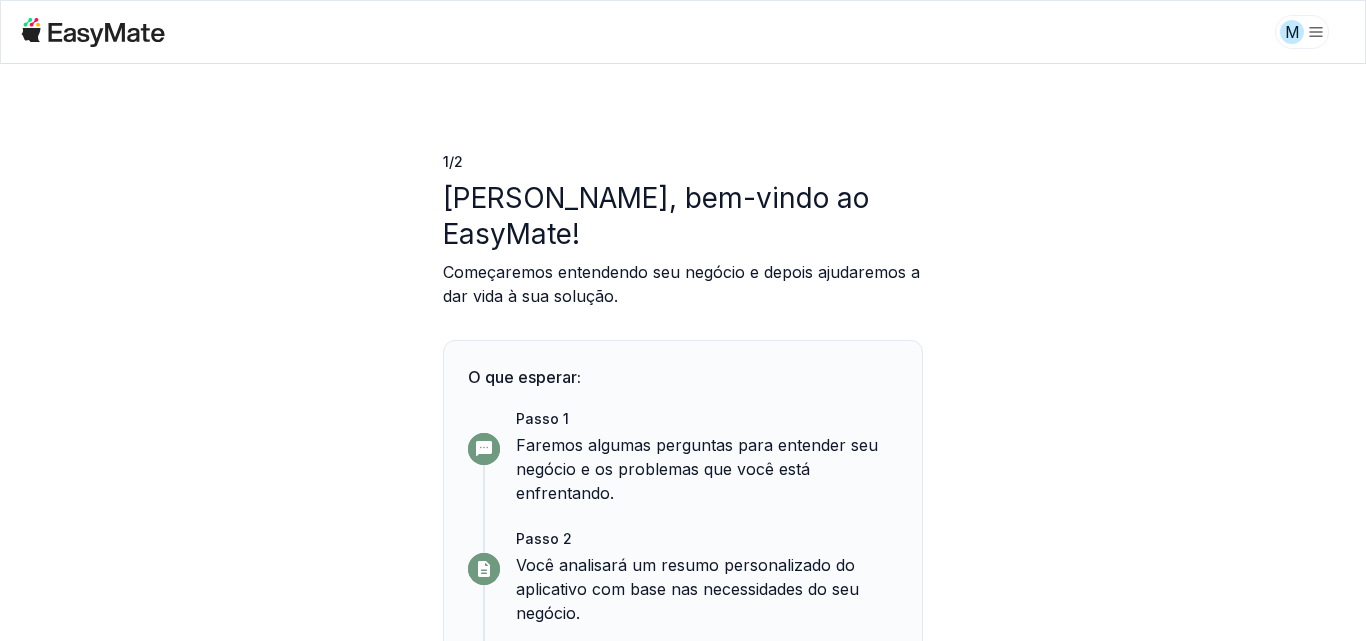 click on "1/2 ​ ​ [PERSON_NAME], bem-vindo ao EasyMate! Começaremos entendendo seu negócio e depois ajudaremos a dar vida à sua solução. O que esperar: Passo 1 Faremos algumas perguntas para entender seu negócio e os problemas que você está enfrentando. Passo 2 Você analisará um resumo personalizado do aplicativo com base nas necessidades do seu negócio. Etapa 3 Começaremos a criar seu aplicativo — sem necessidade de código. Continuar" at bounding box center [683, 447] 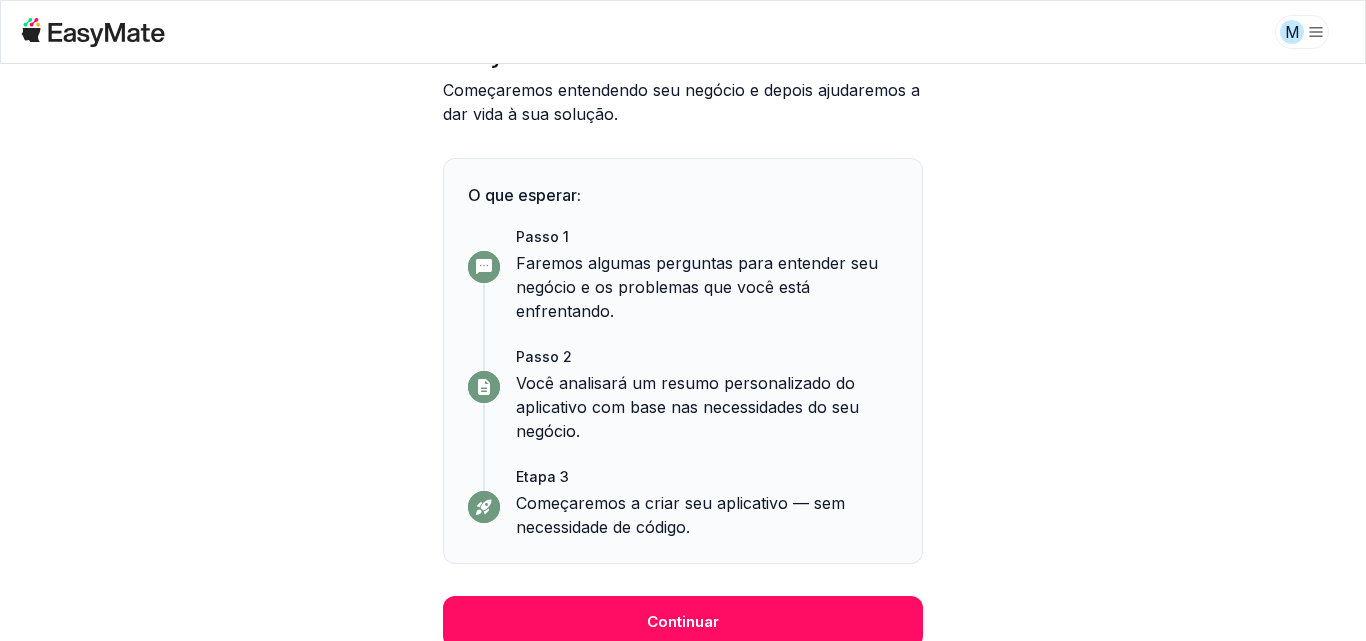 scroll, scrollTop: 189, scrollLeft: 0, axis: vertical 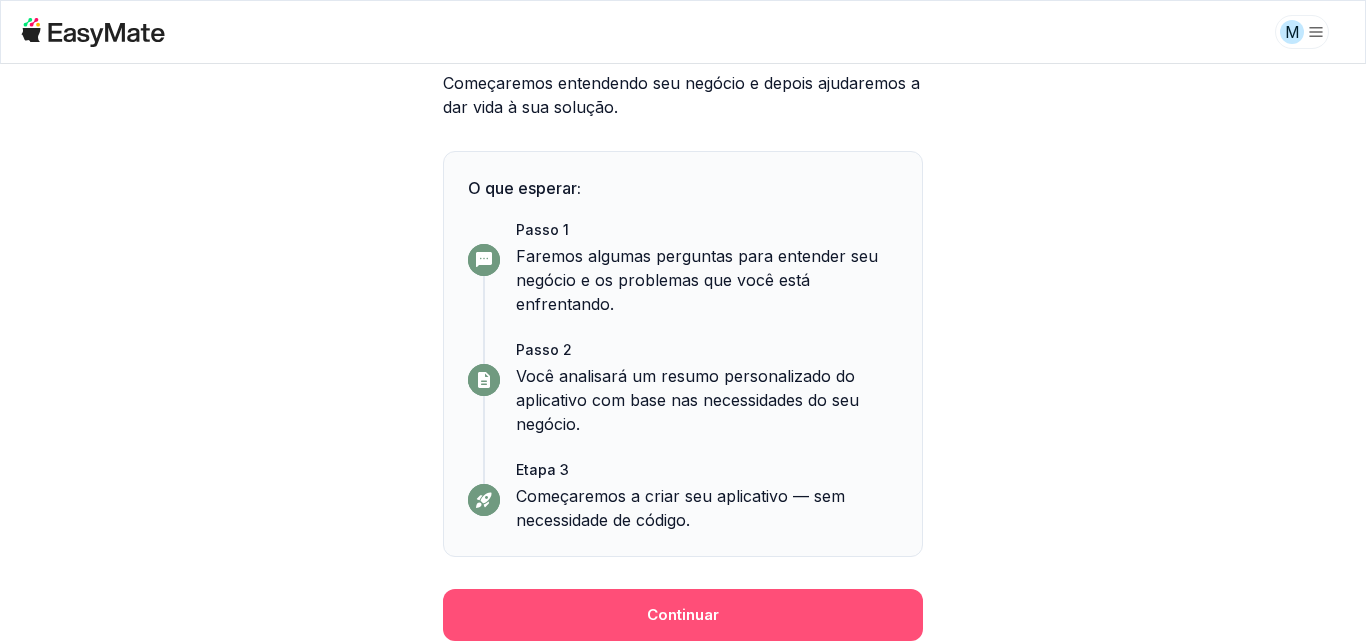click on "Continuar" at bounding box center [683, 615] 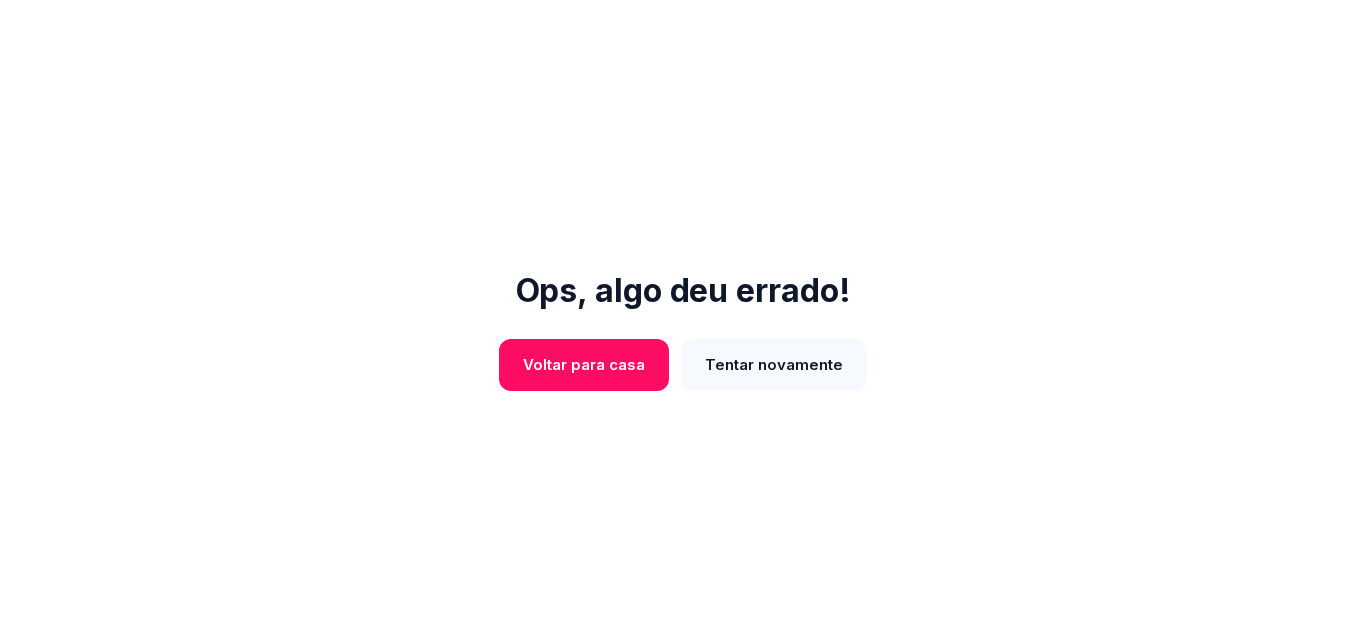 click on "Tentar novamente" at bounding box center (774, 364) 